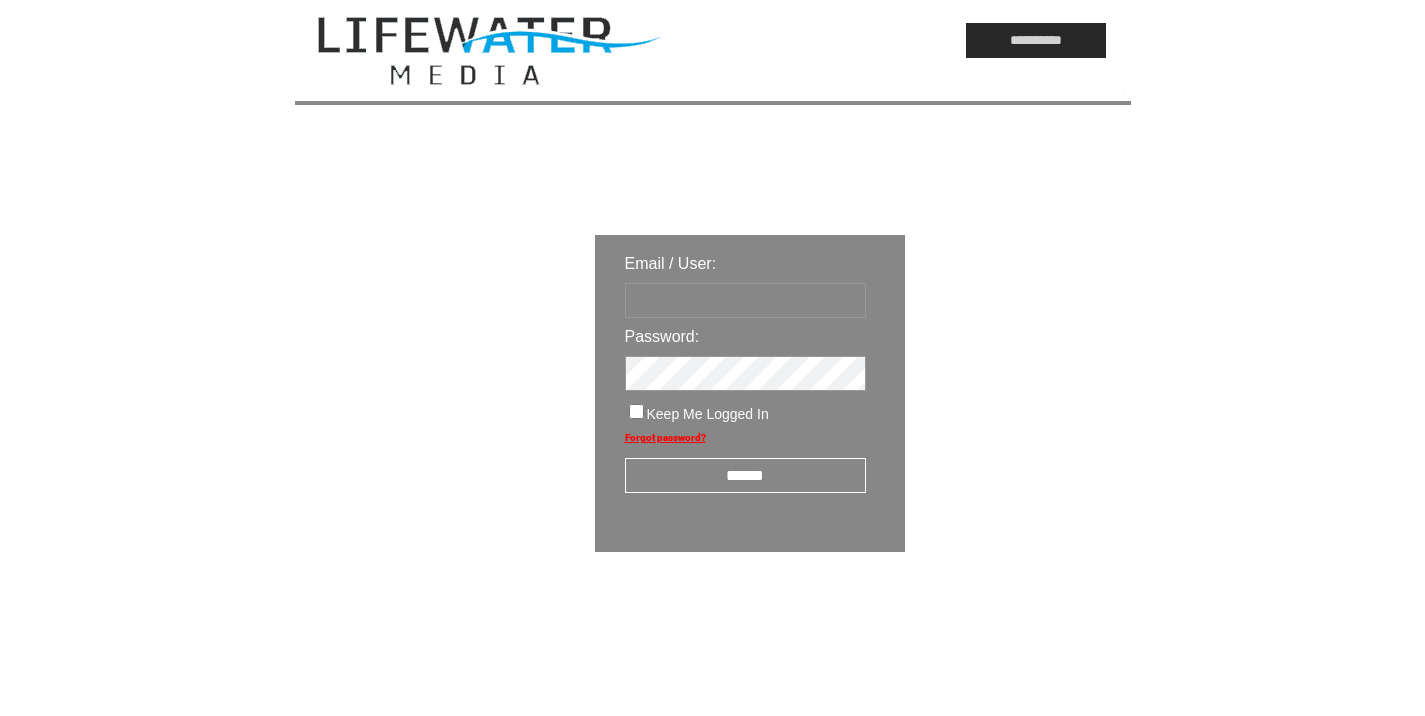 scroll, scrollTop: 0, scrollLeft: 0, axis: both 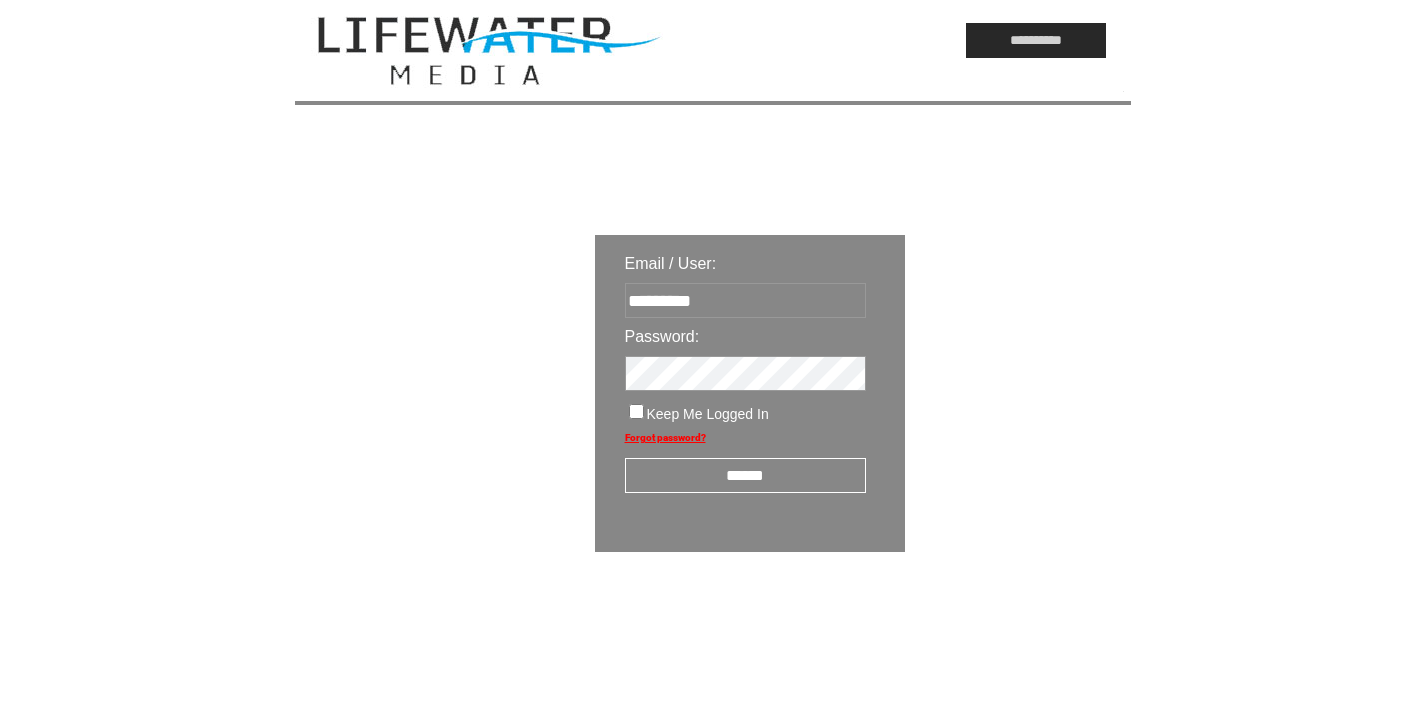 click on "******" at bounding box center [745, 468] 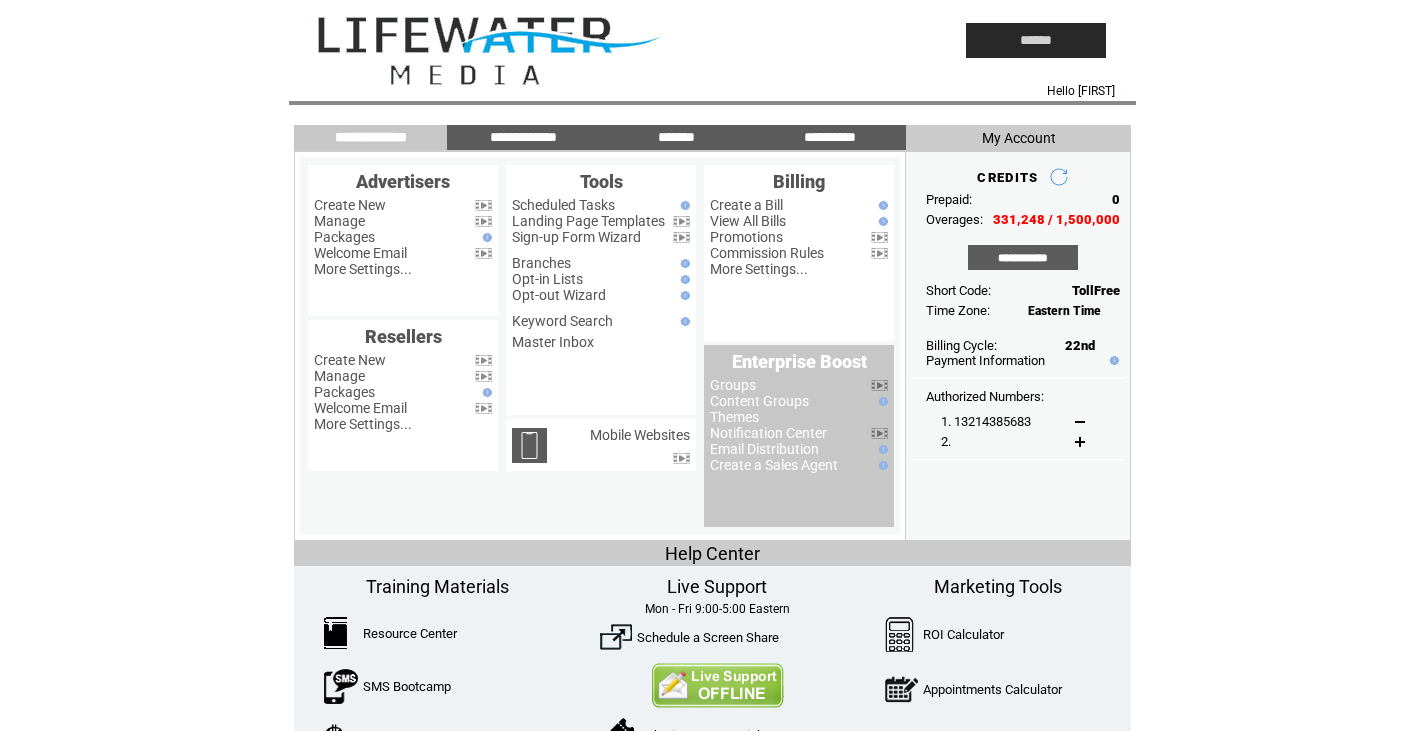 scroll, scrollTop: 0, scrollLeft: 0, axis: both 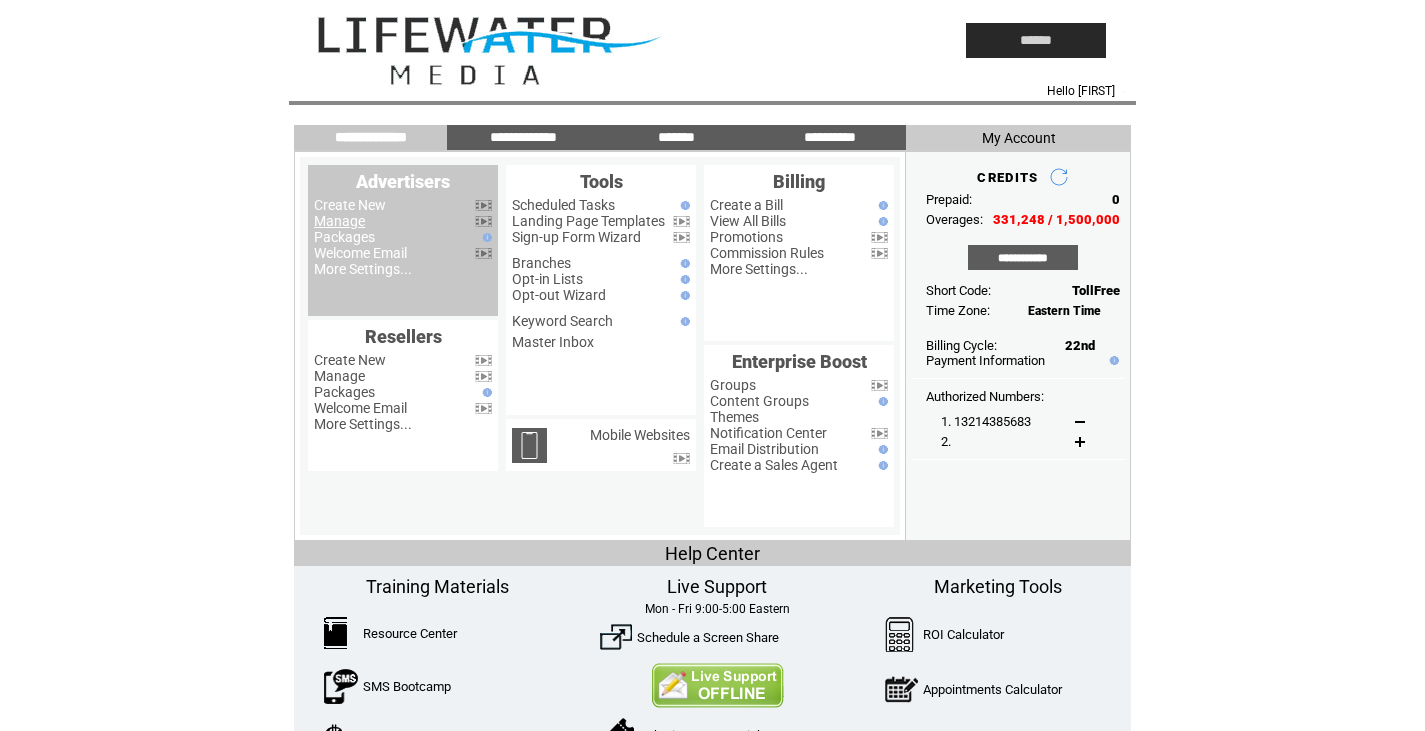 click on "Manage" at bounding box center (339, 221) 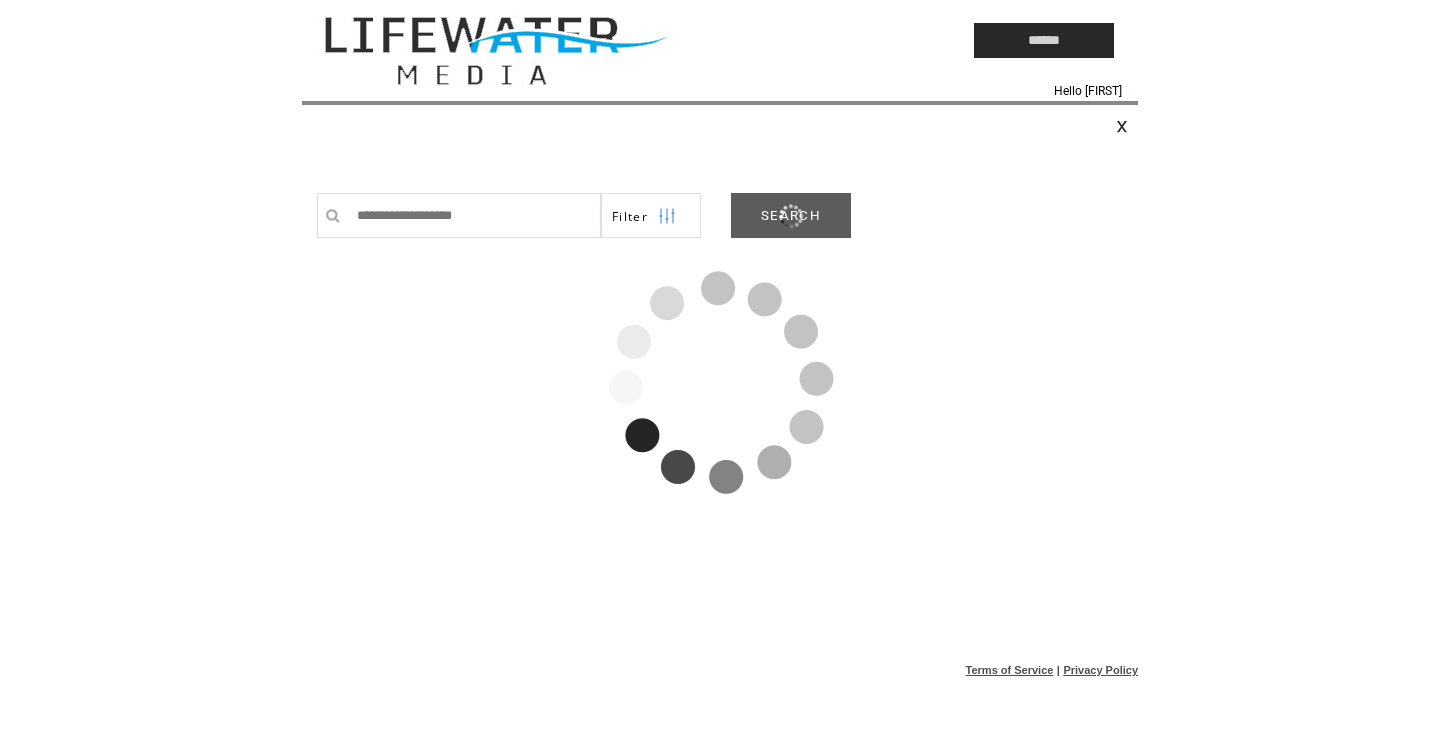 scroll, scrollTop: 0, scrollLeft: 0, axis: both 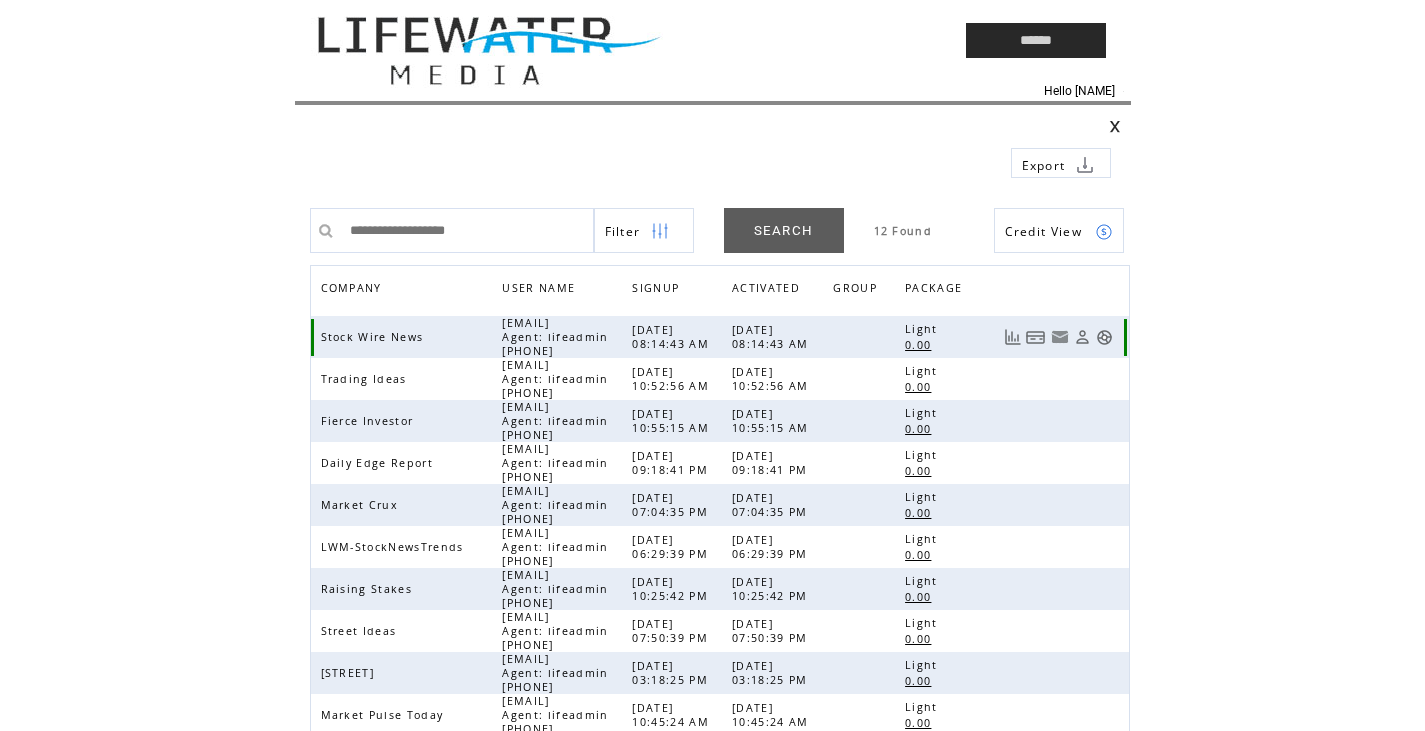 click at bounding box center (1104, 337) 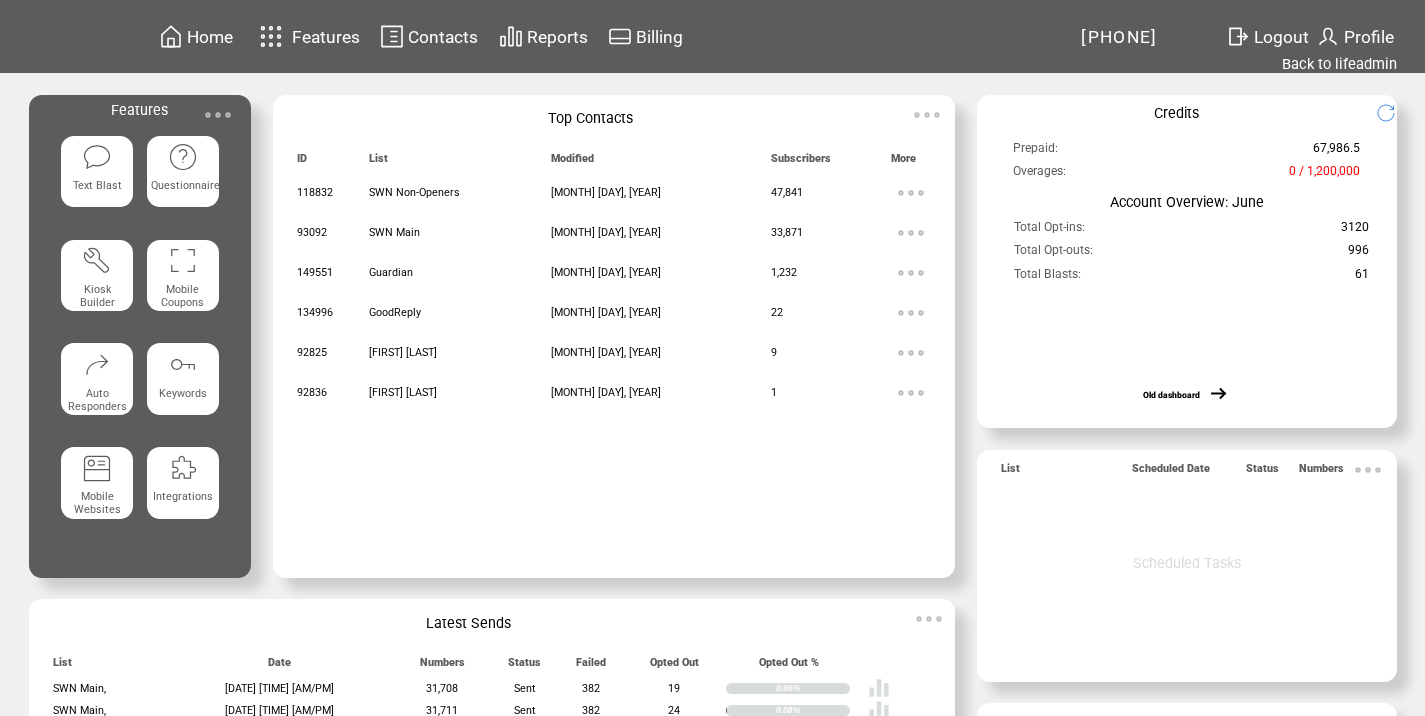 scroll, scrollTop: 0, scrollLeft: 0, axis: both 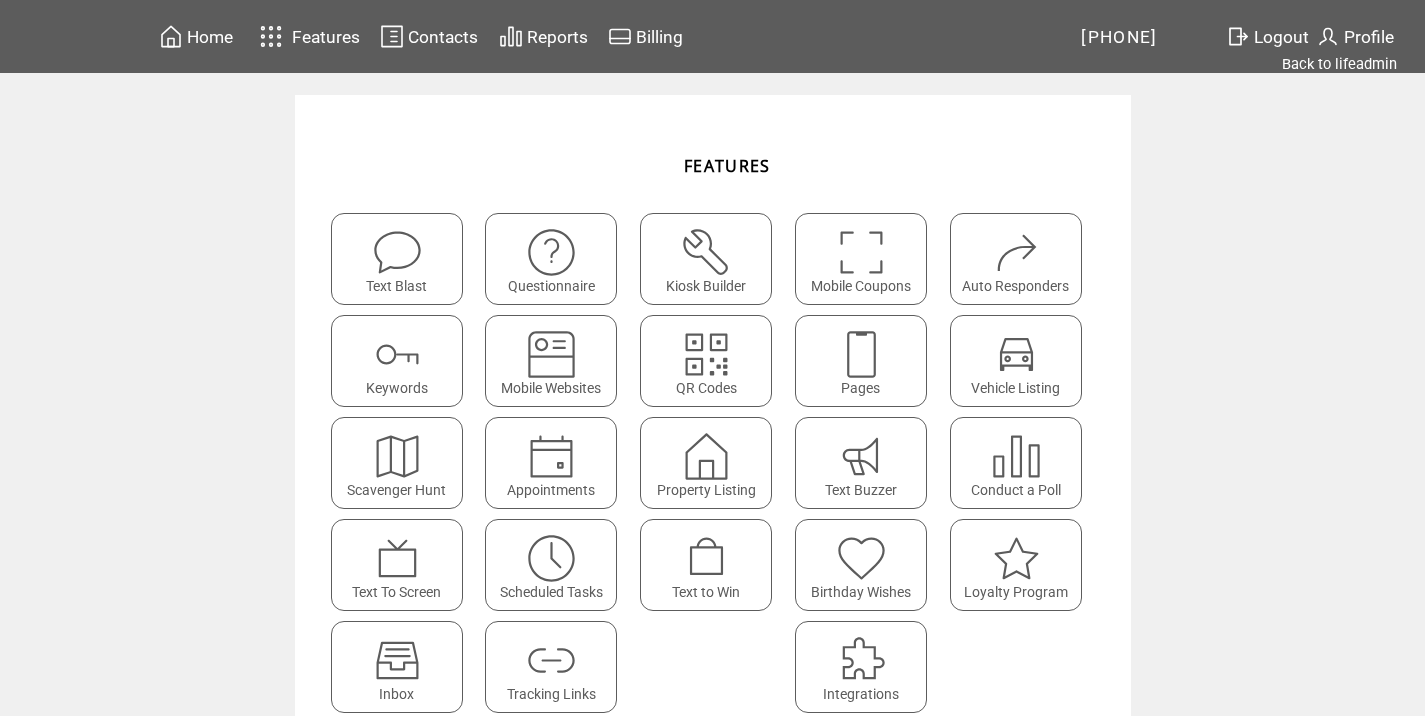 click at bounding box center [551, 653] 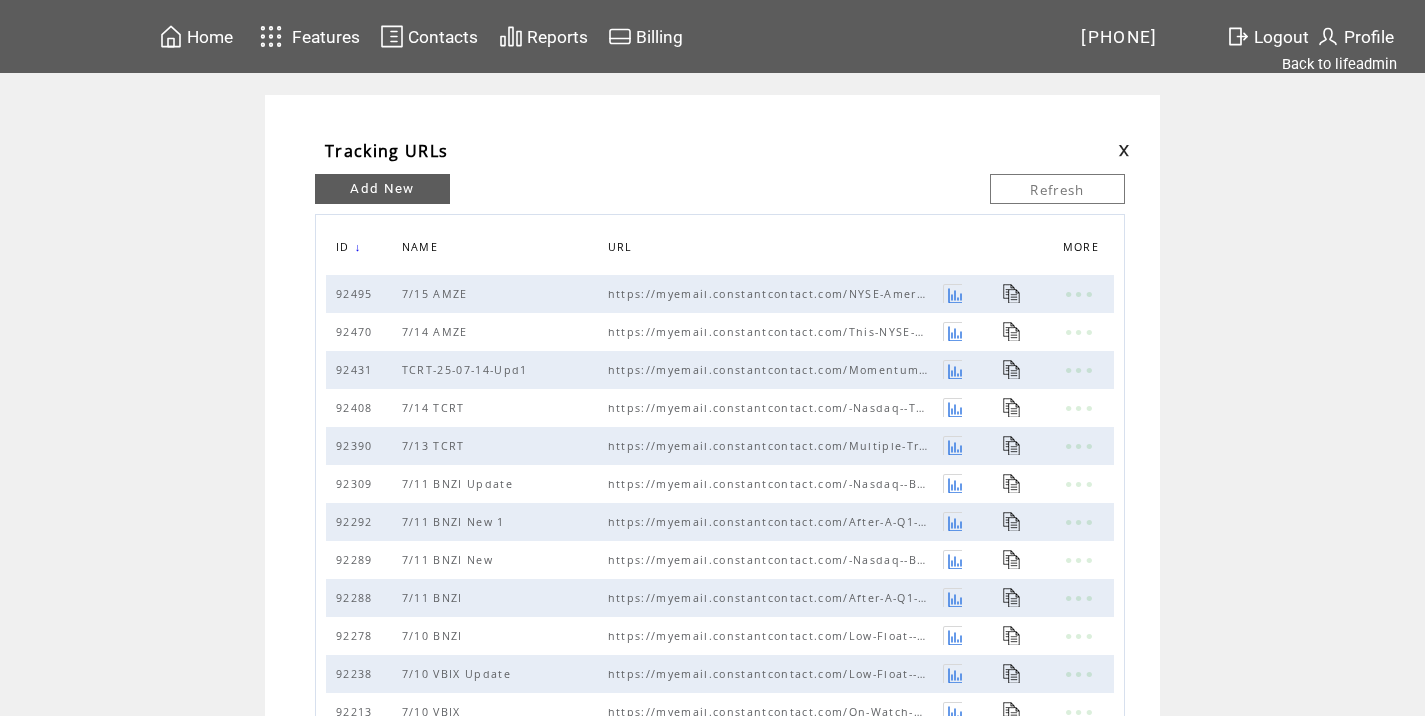 scroll, scrollTop: 0, scrollLeft: 0, axis: both 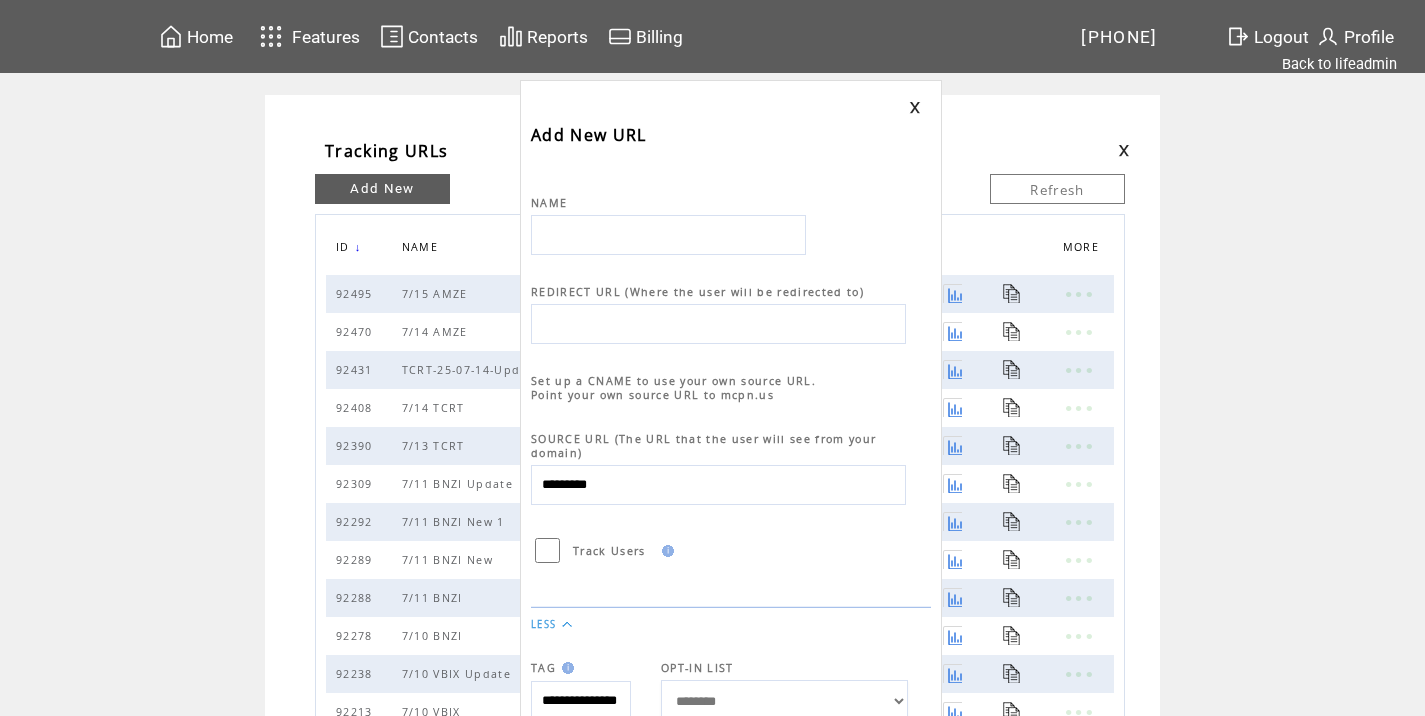 click at bounding box center [668, 235] 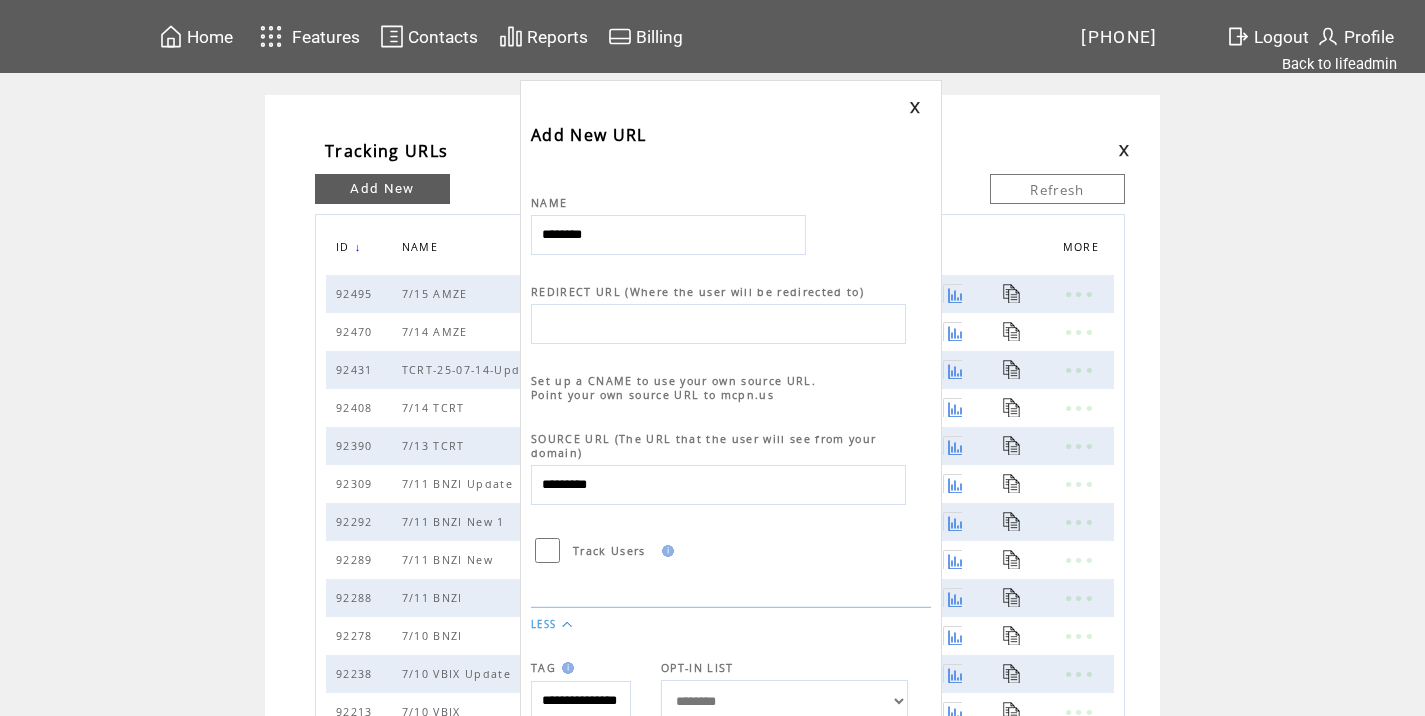 type on "********" 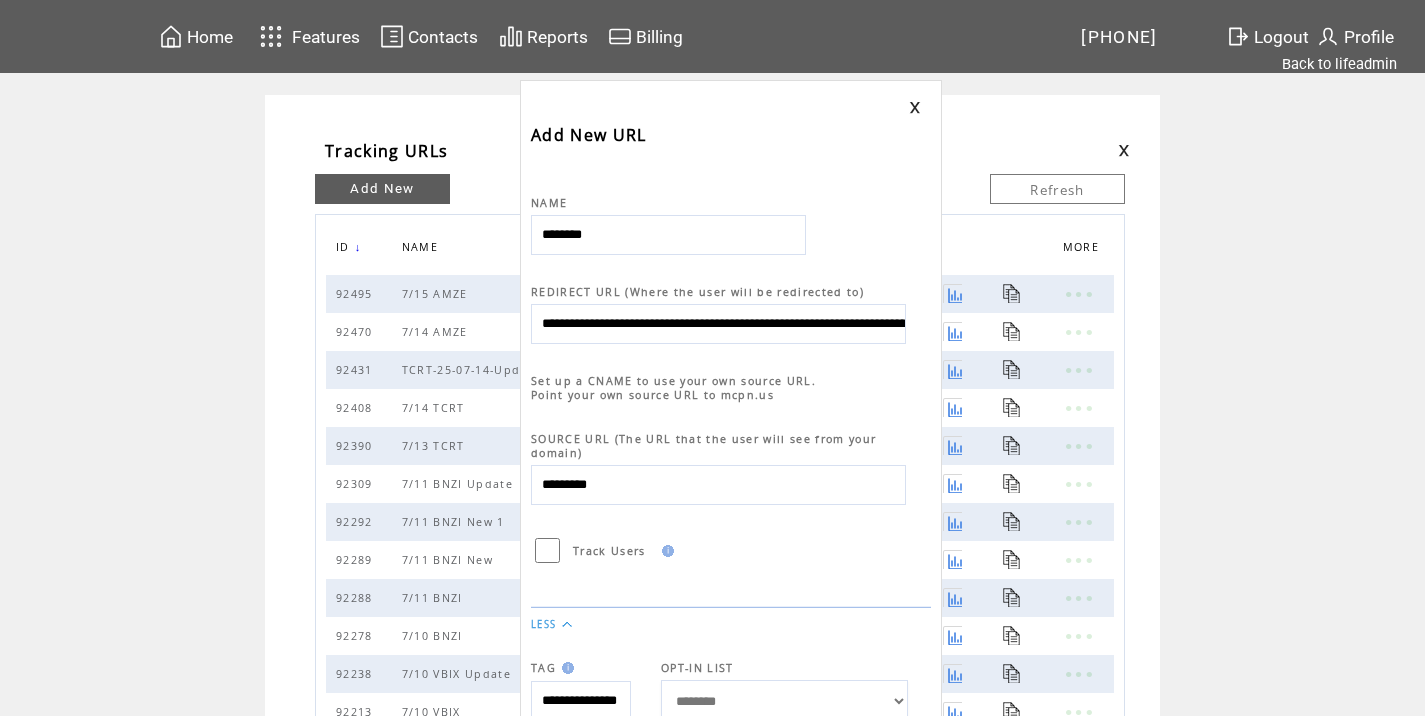 scroll, scrollTop: 0, scrollLeft: 962, axis: horizontal 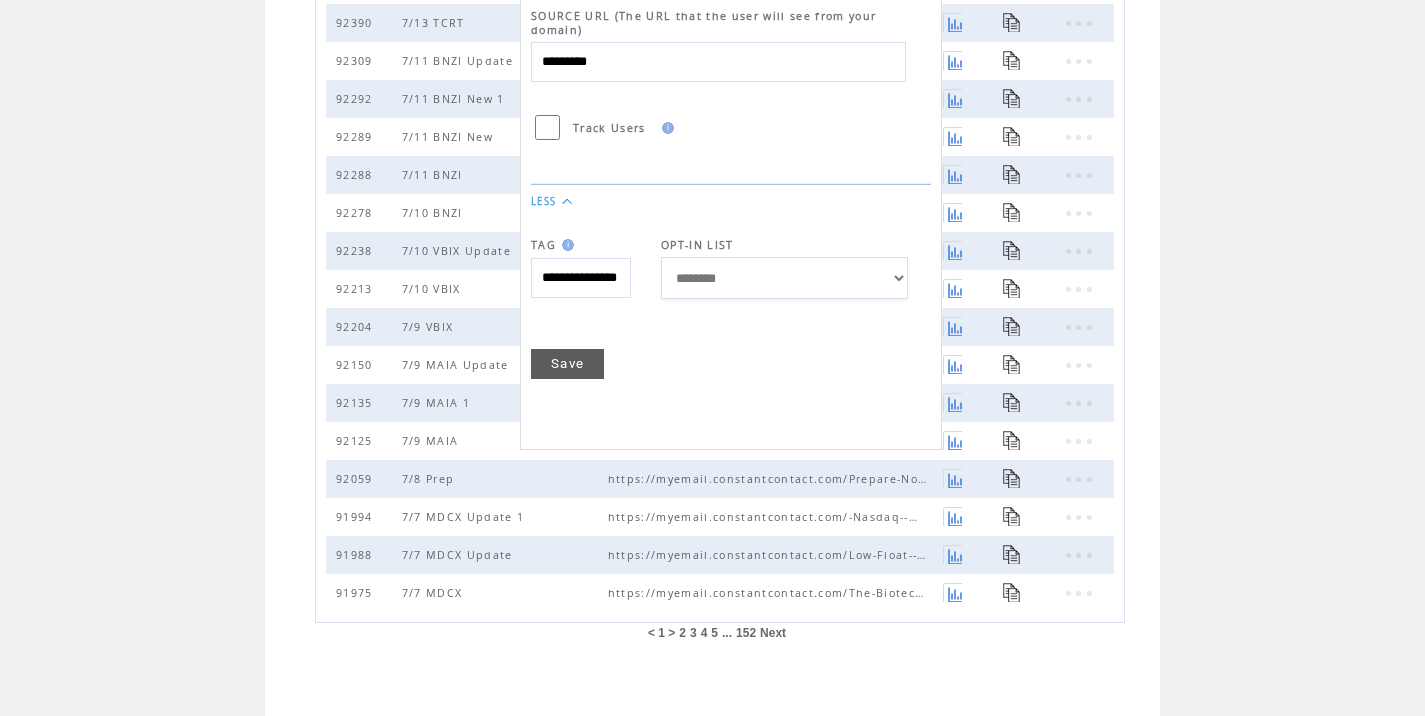 type on "**********" 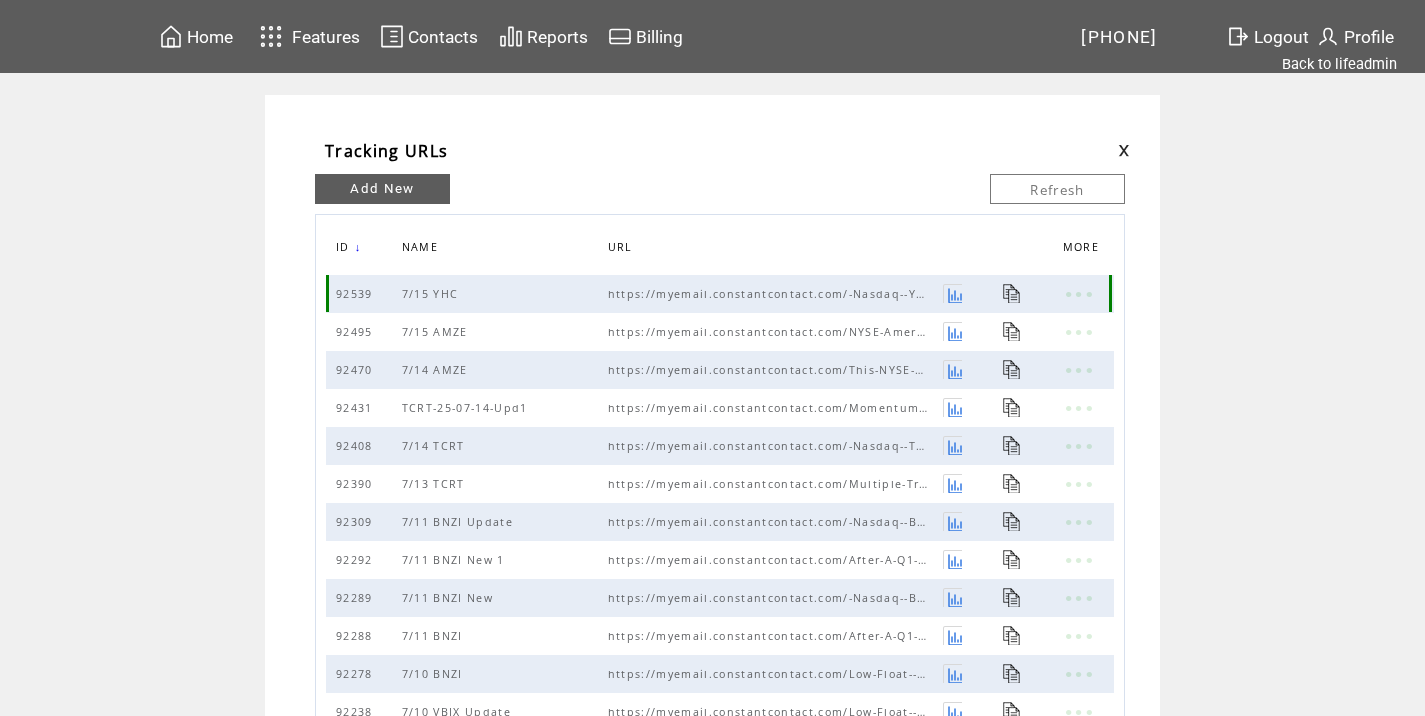 click at bounding box center (1012, 293) 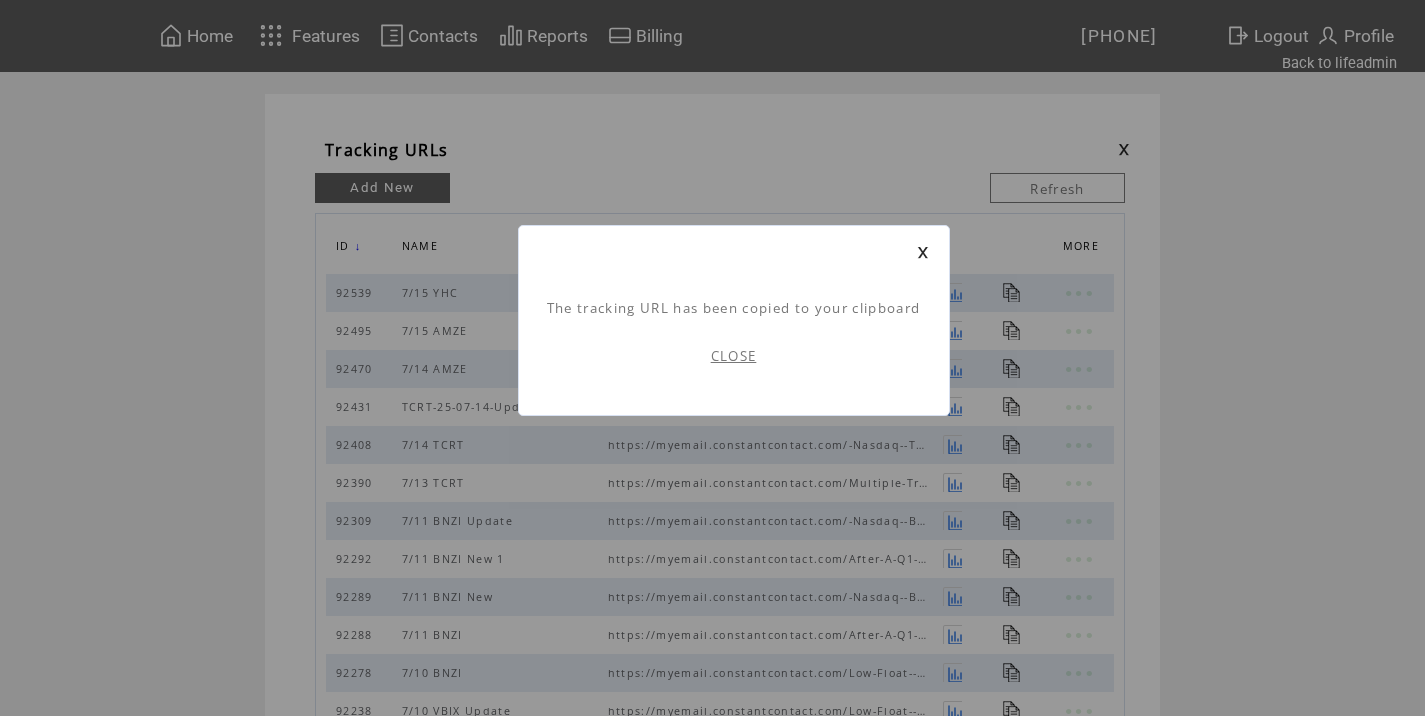 click on "CLOSE" at bounding box center (734, 356) 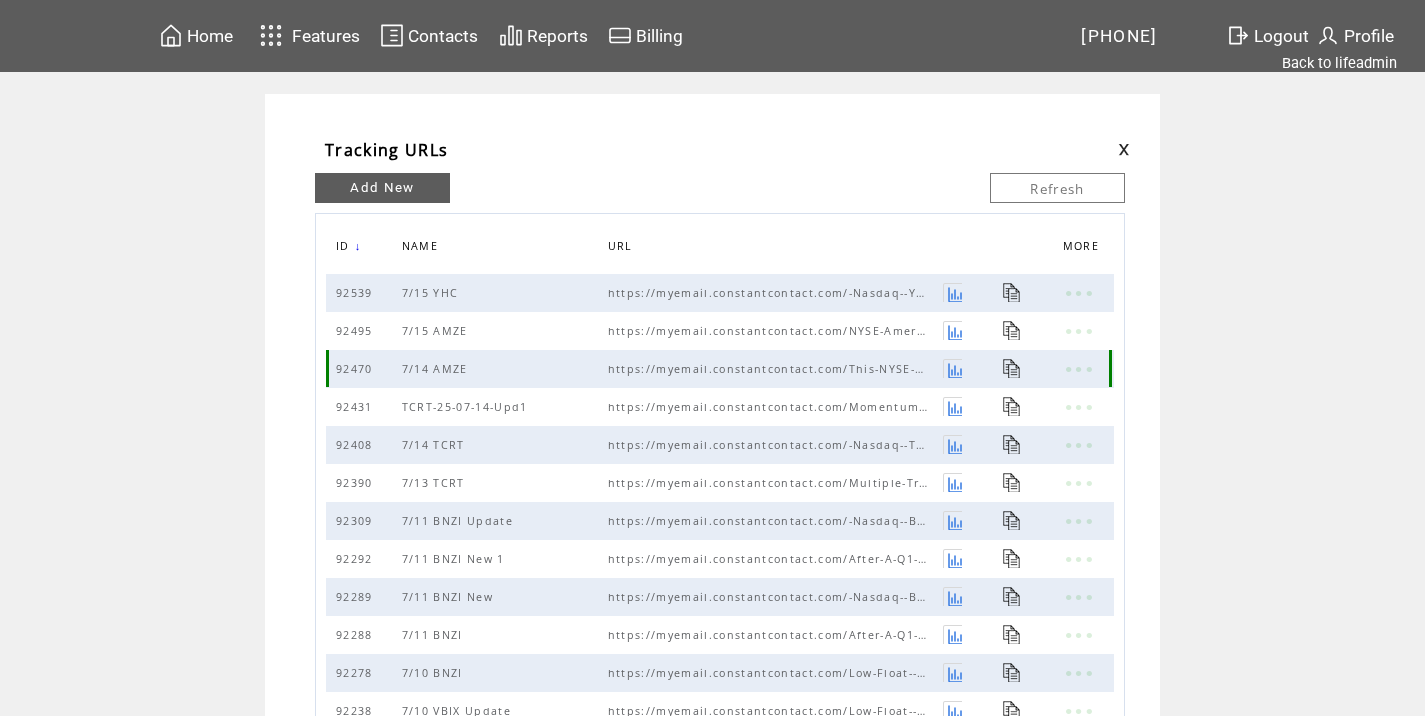 scroll, scrollTop: 0, scrollLeft: 0, axis: both 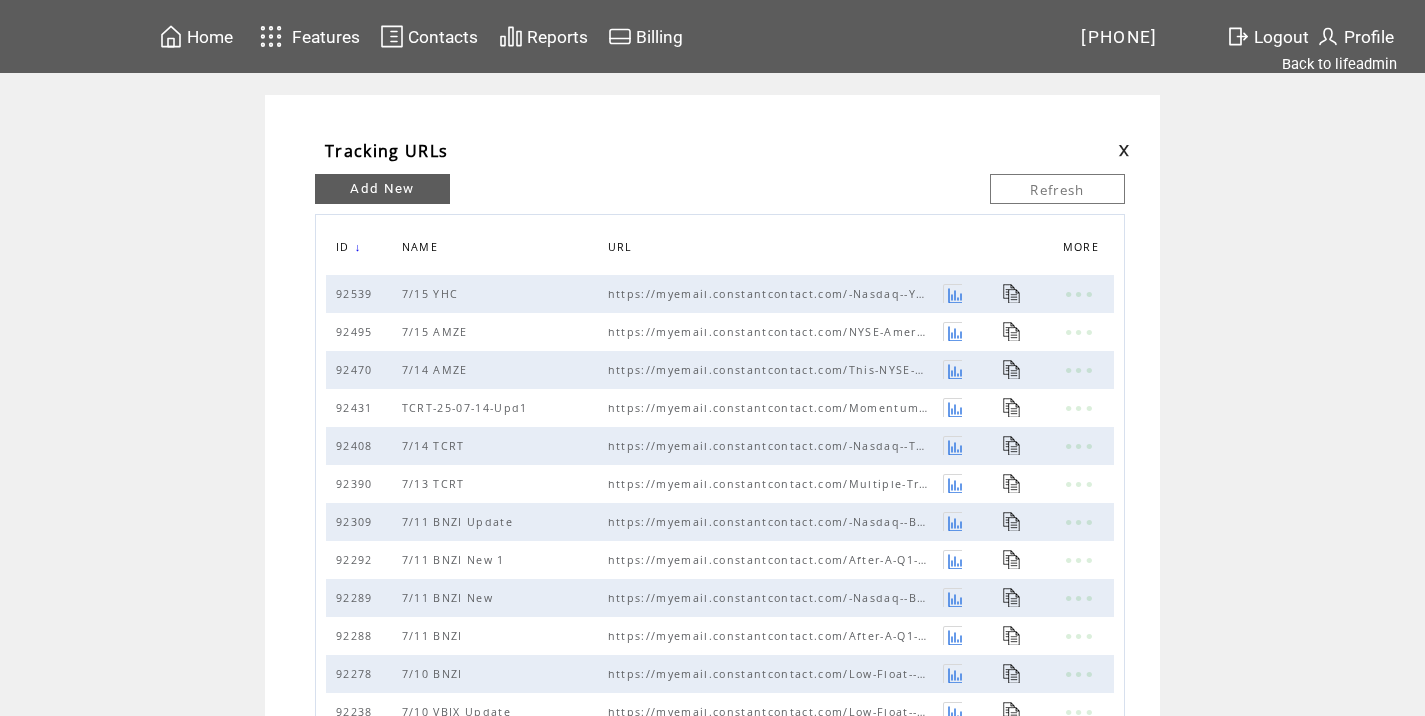 click at bounding box center (1124, 150) 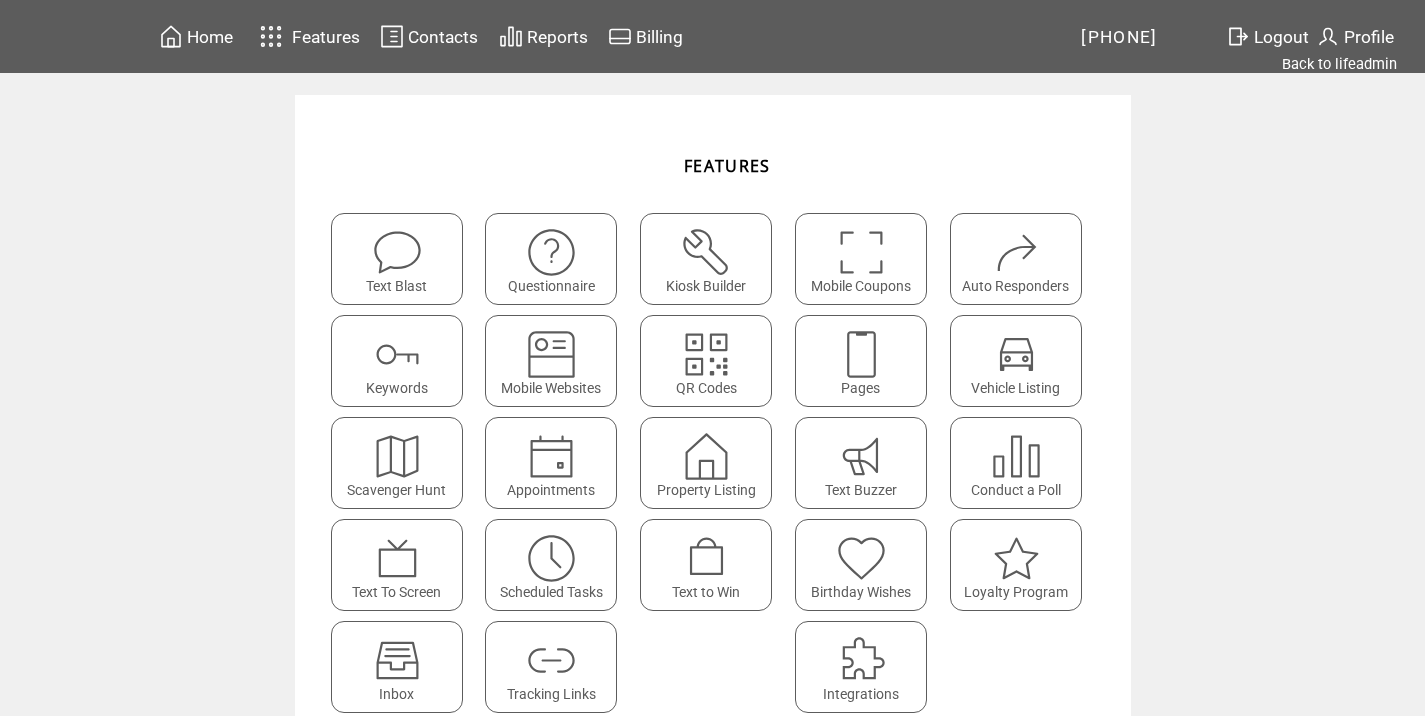scroll, scrollTop: 0, scrollLeft: 0, axis: both 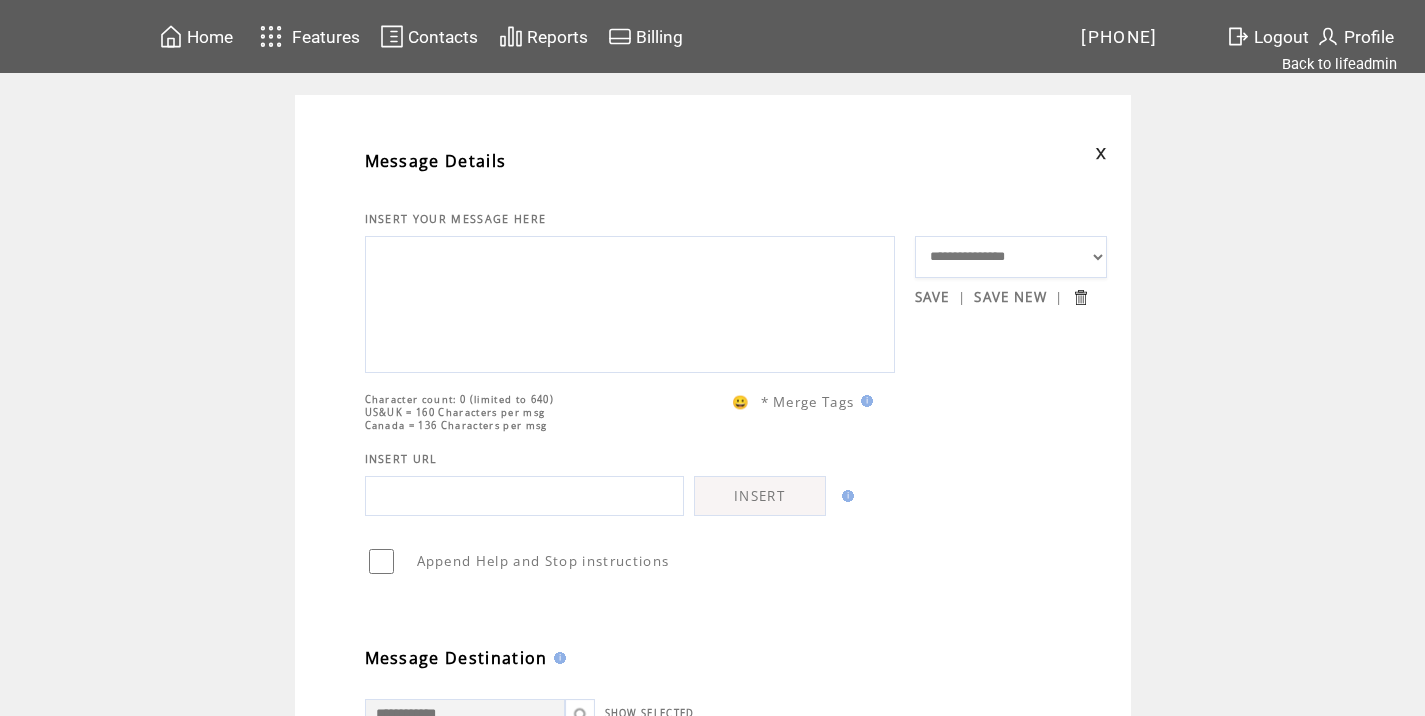 click at bounding box center (630, 302) 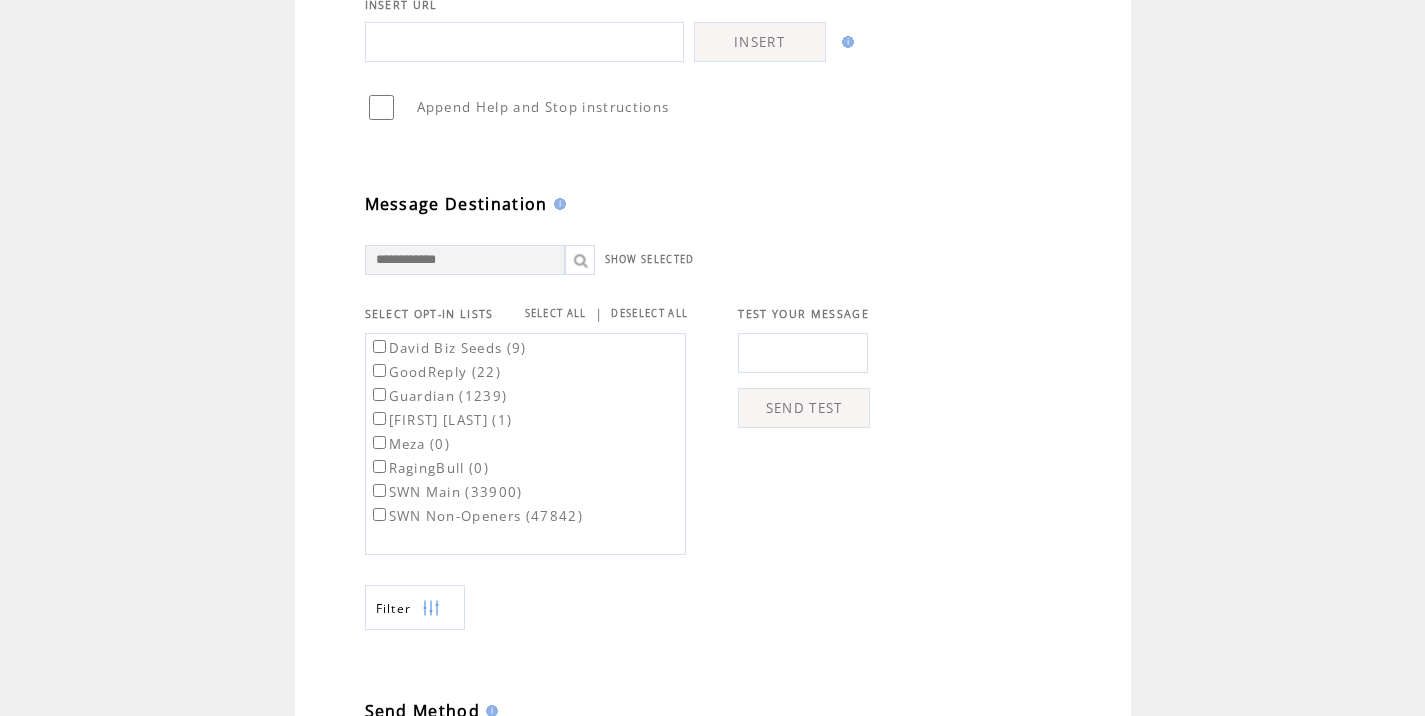 scroll, scrollTop: 468, scrollLeft: 0, axis: vertical 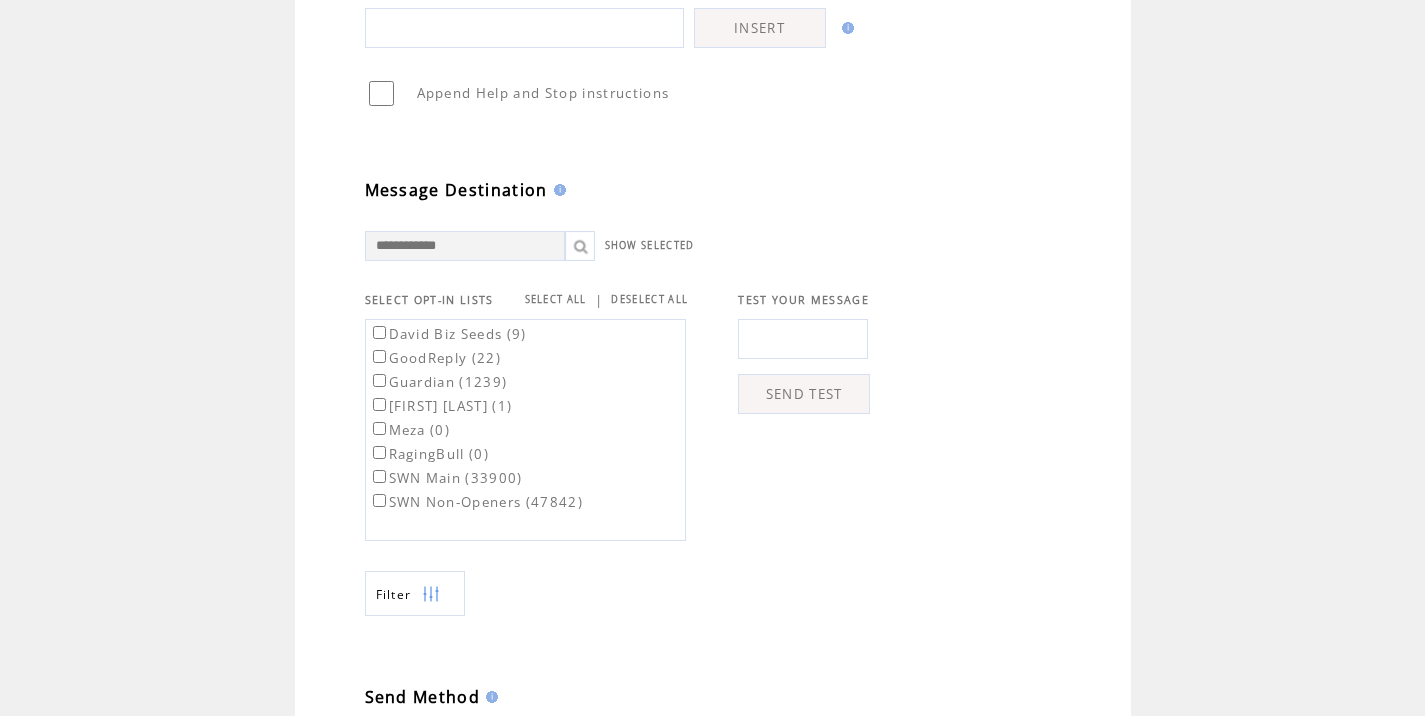 type on "**********" 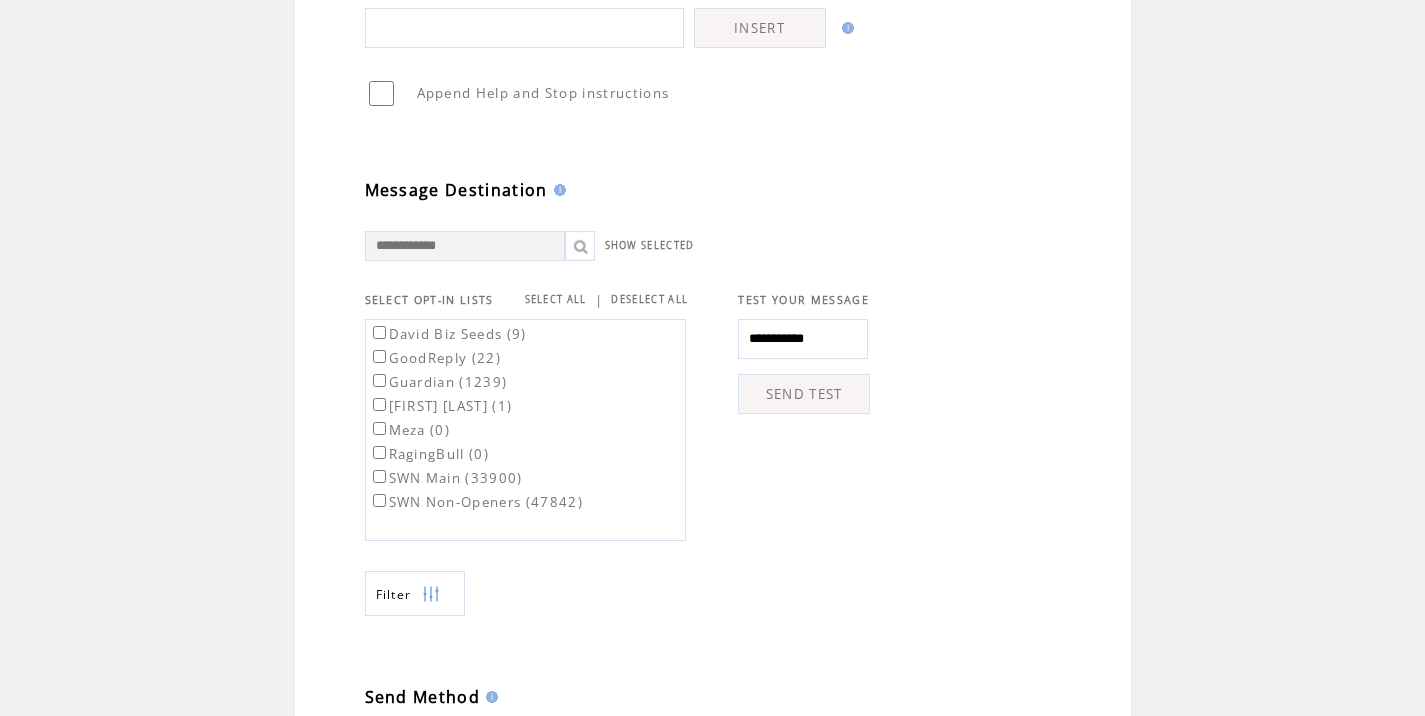 click on "SEND TEST" at bounding box center [804, 394] 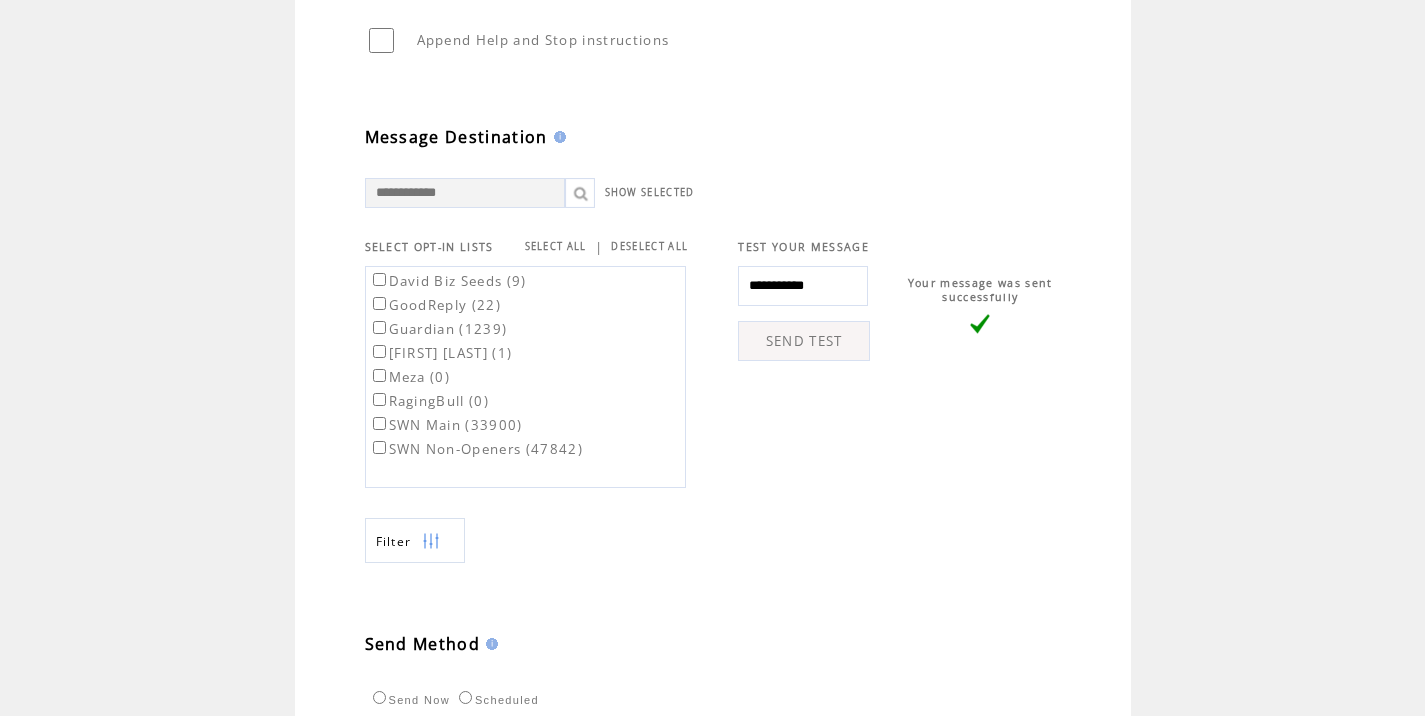 scroll, scrollTop: 774, scrollLeft: 0, axis: vertical 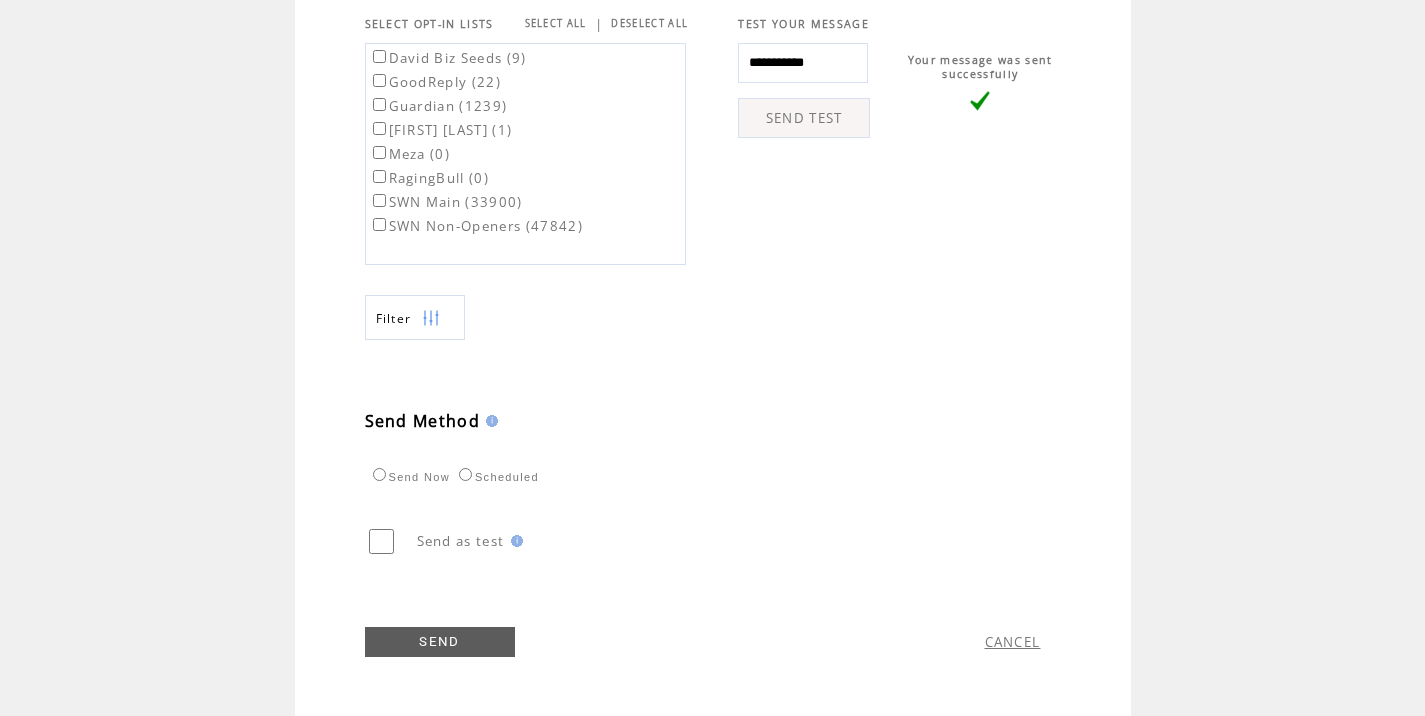click on "SWN Main (33900)" at bounding box center [446, 202] 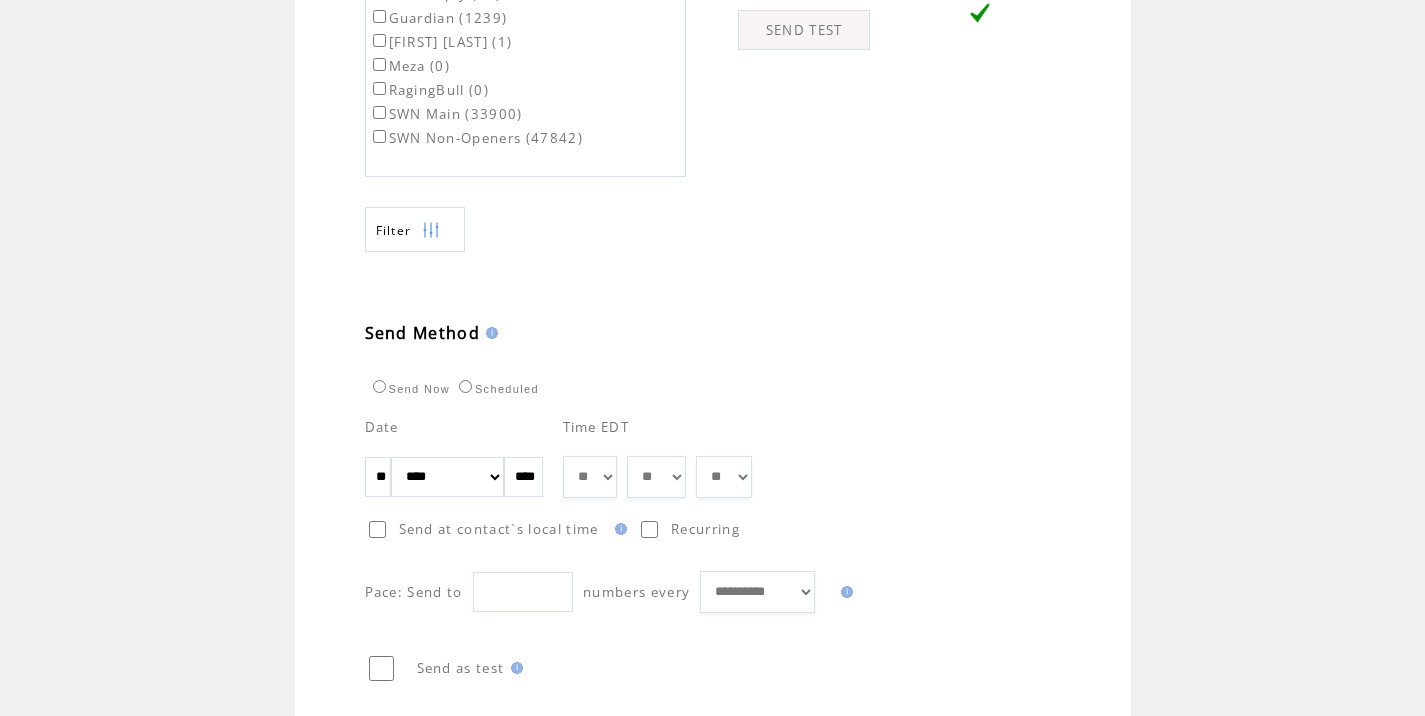 scroll, scrollTop: 867, scrollLeft: 0, axis: vertical 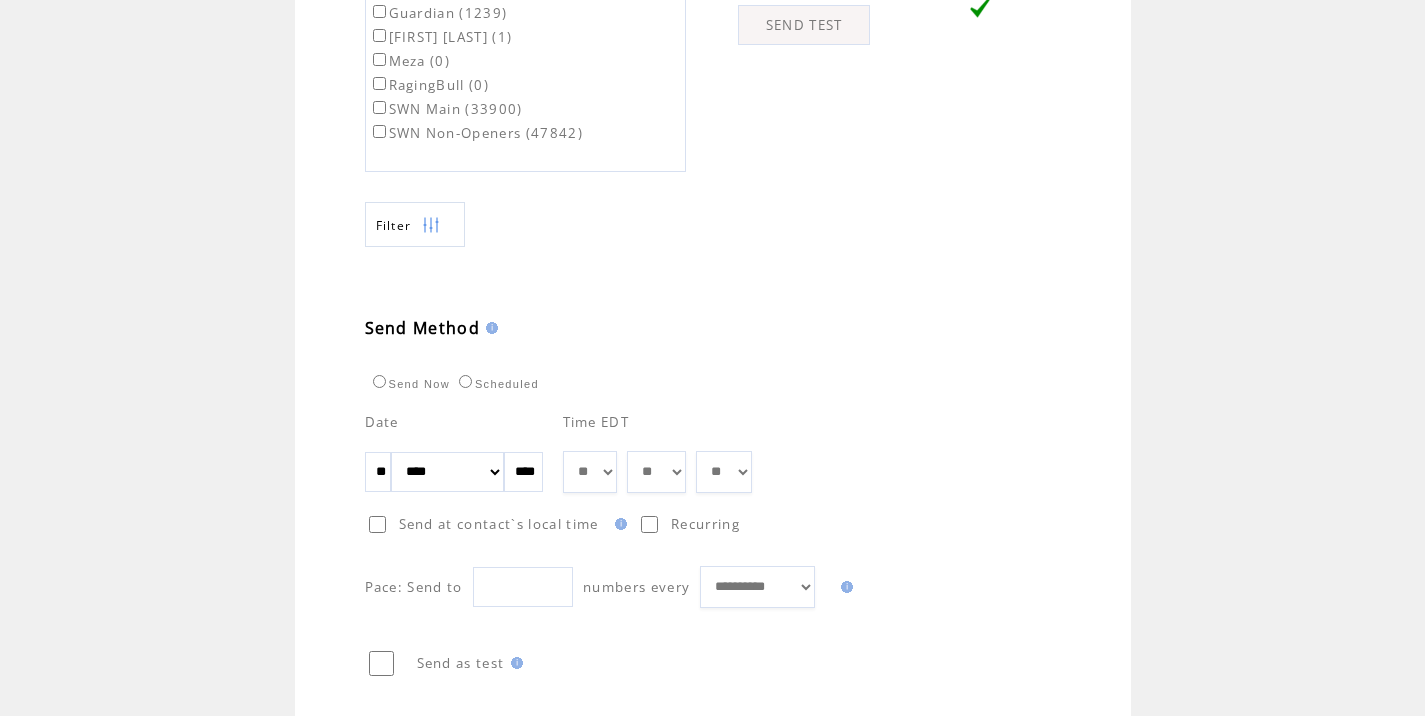 drag, startPoint x: 622, startPoint y: 476, endPoint x: 622, endPoint y: 462, distance: 14 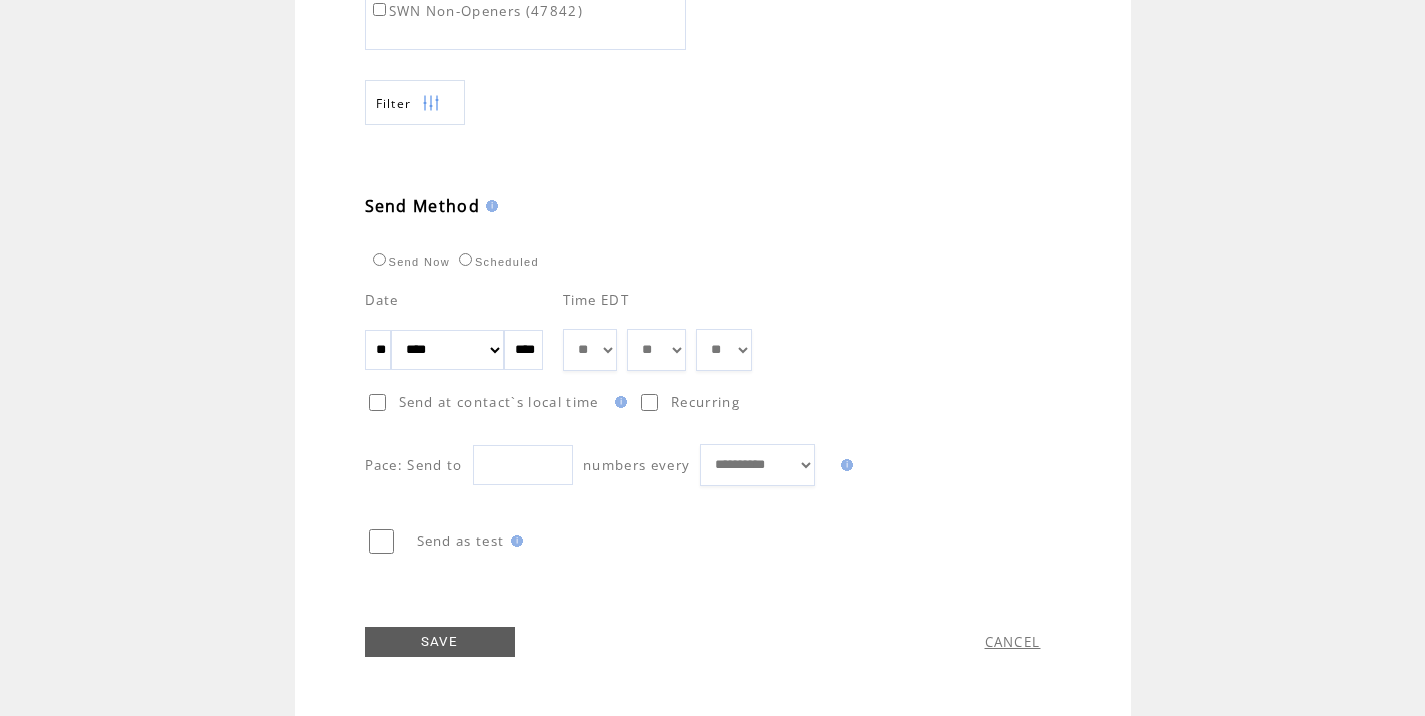 click on "SAVE" at bounding box center [440, 642] 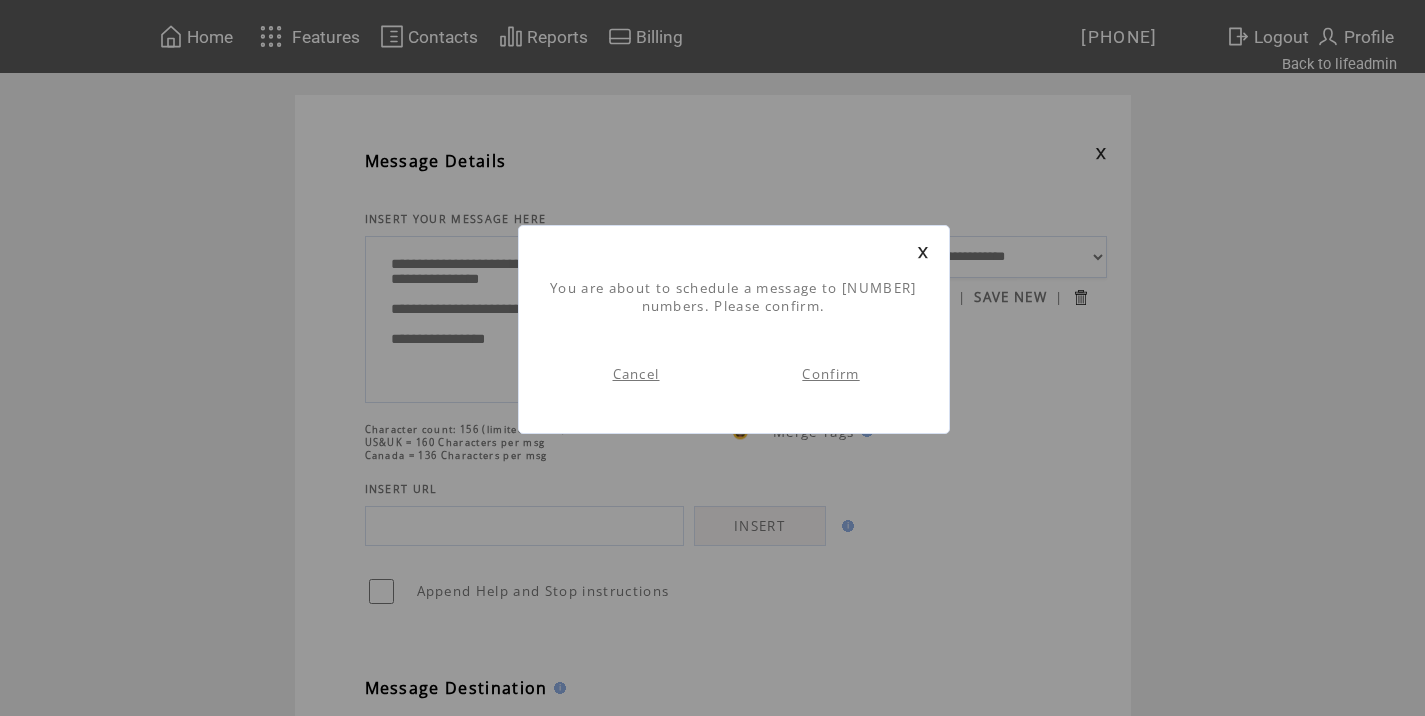 scroll, scrollTop: 1, scrollLeft: 0, axis: vertical 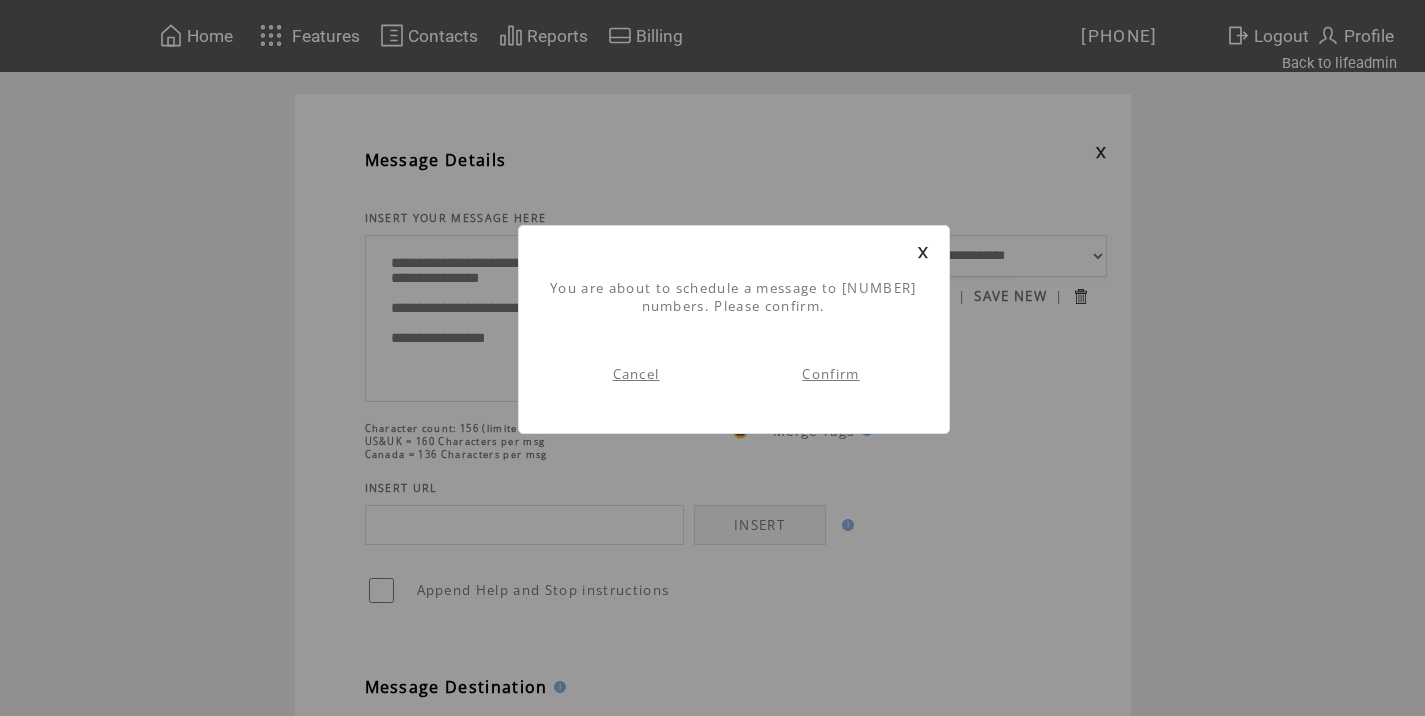 click on "Confirm" at bounding box center (830, 374) 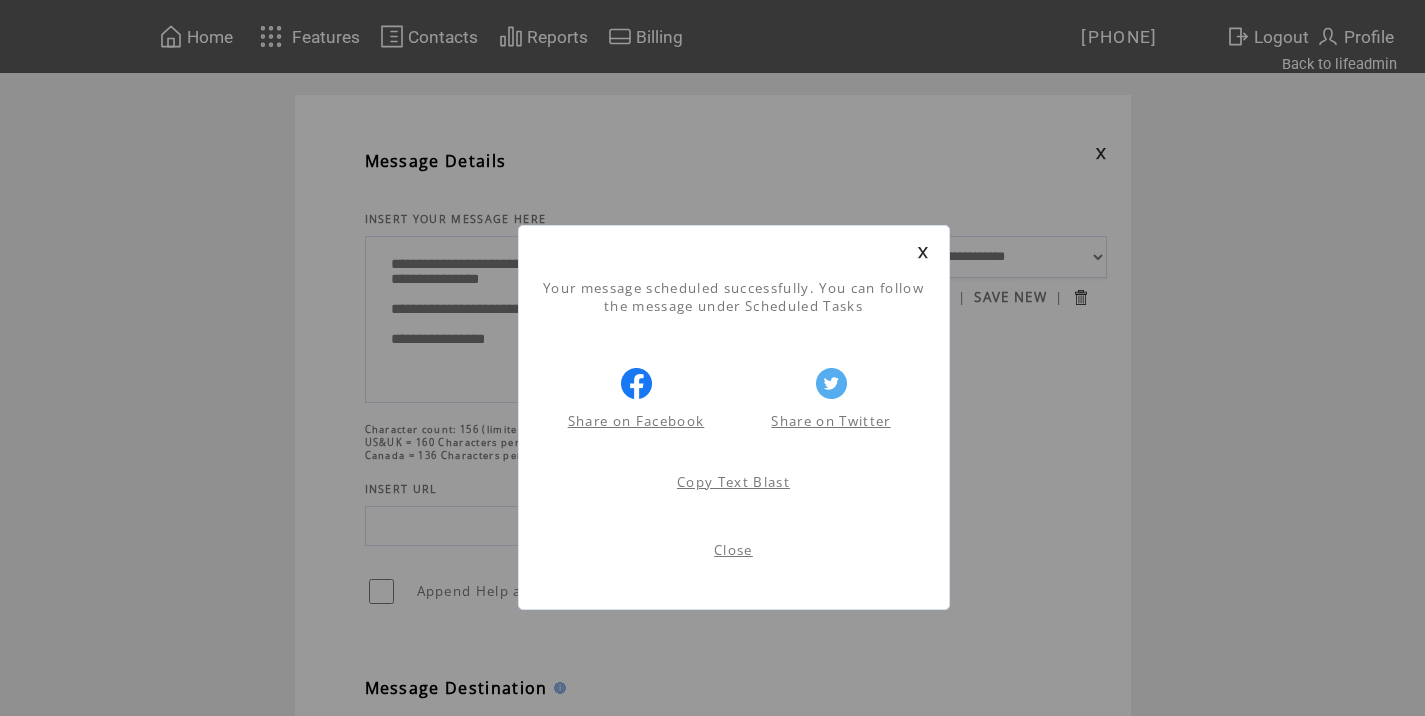 scroll, scrollTop: 1, scrollLeft: 0, axis: vertical 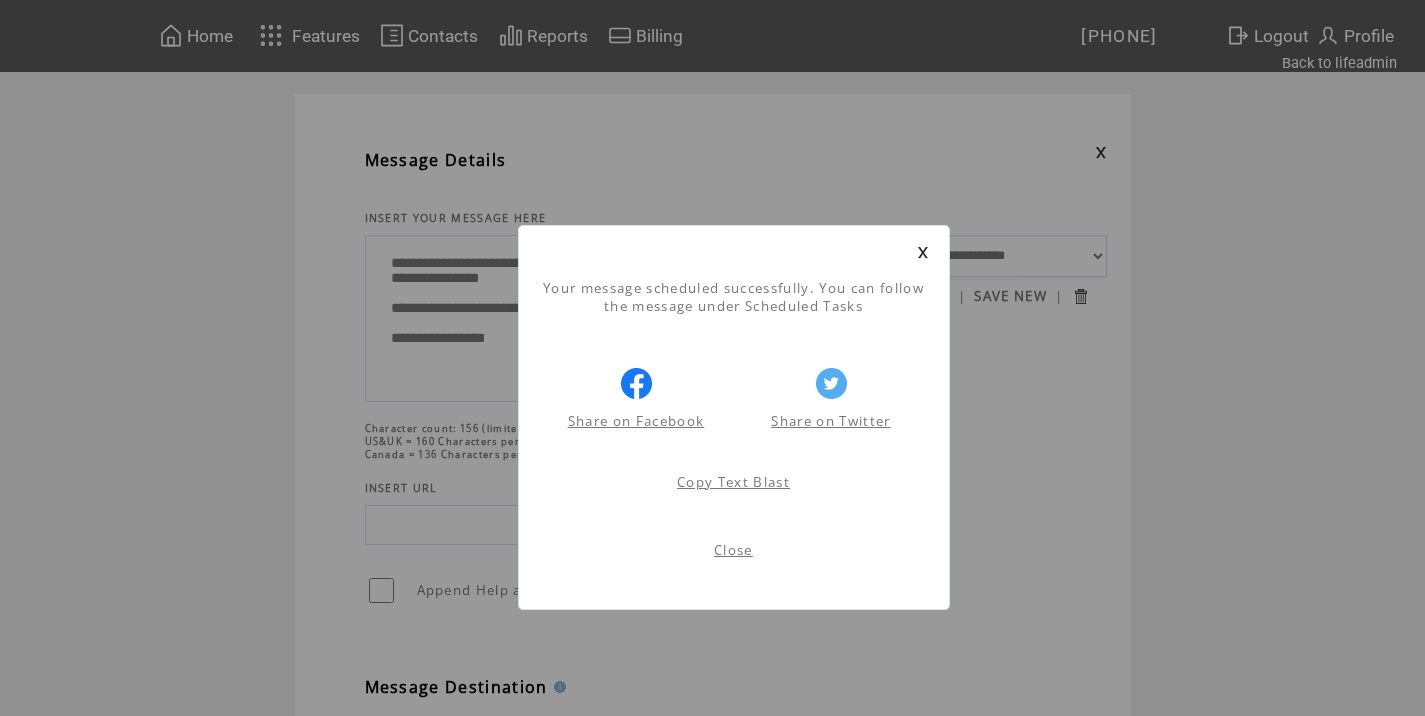 click on "Close" at bounding box center [733, 550] 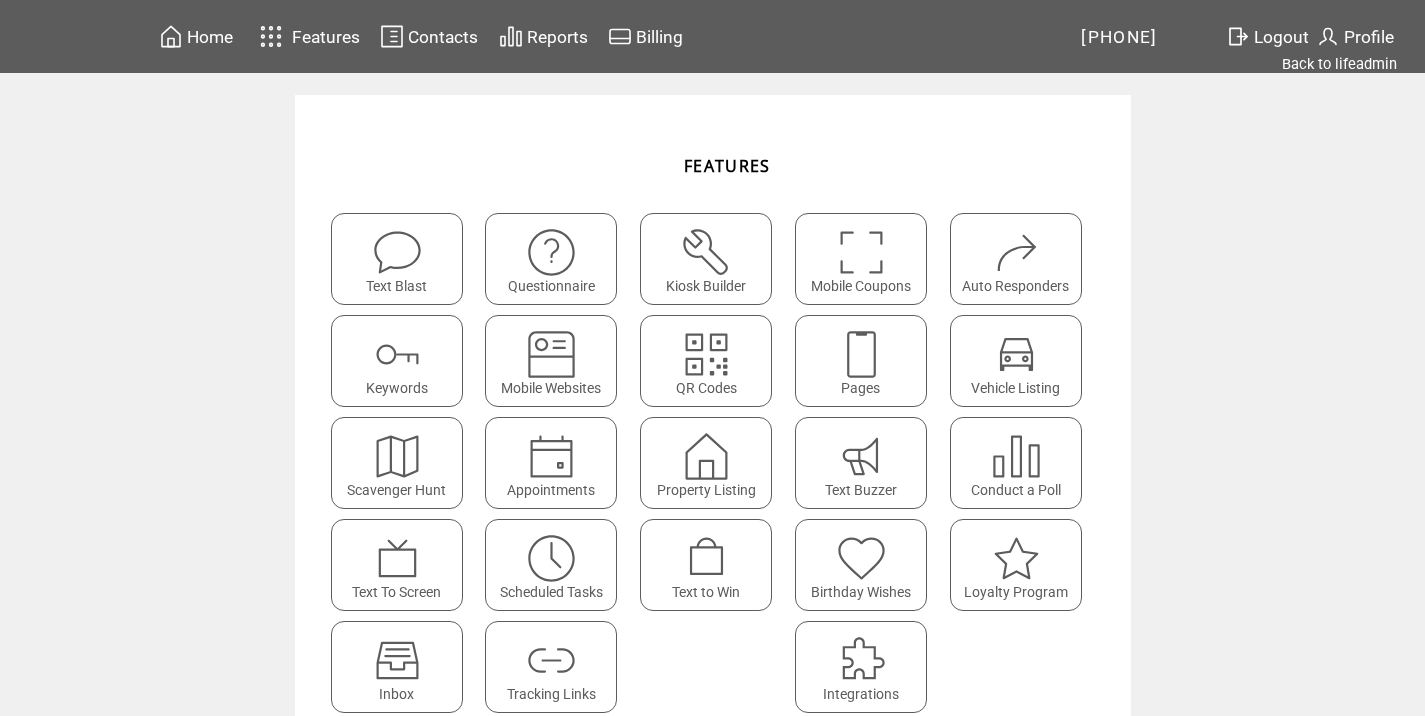 scroll, scrollTop: 0, scrollLeft: 0, axis: both 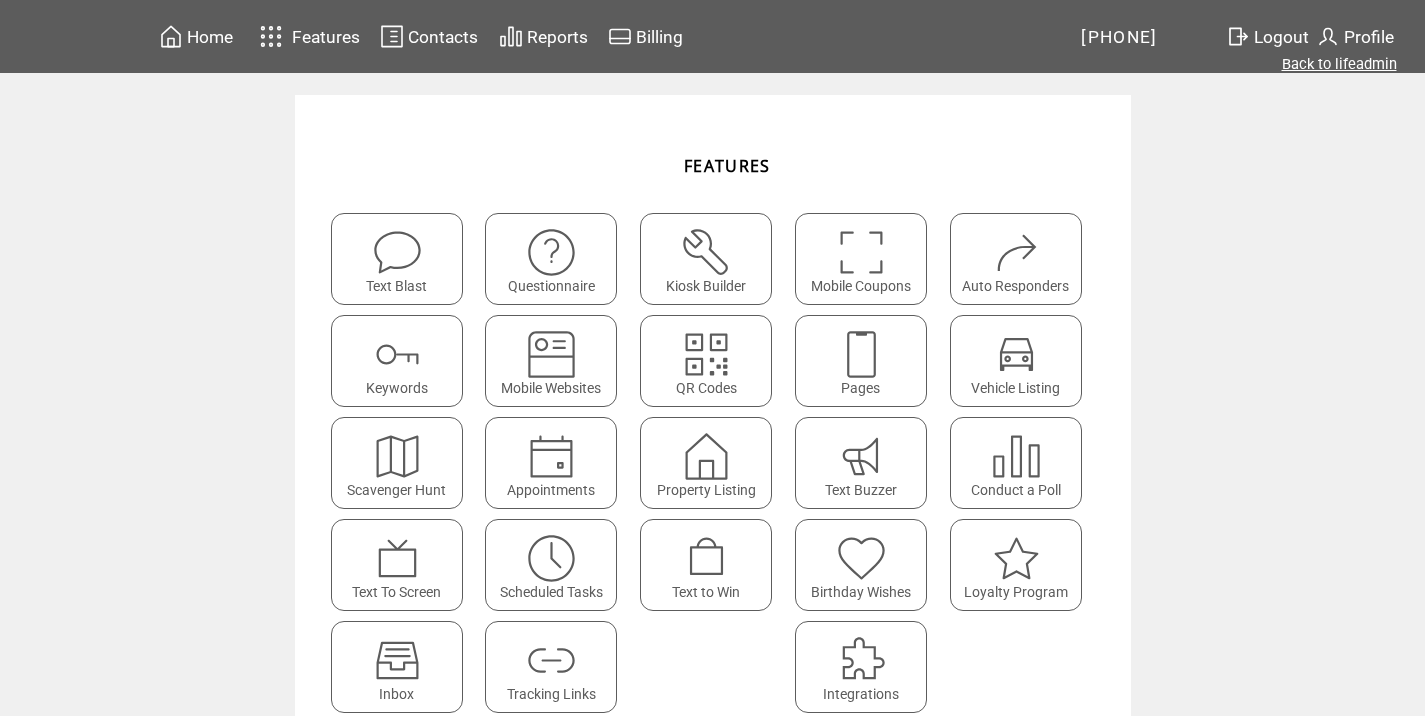 click on "Back to lifeadmin" at bounding box center (1339, 64) 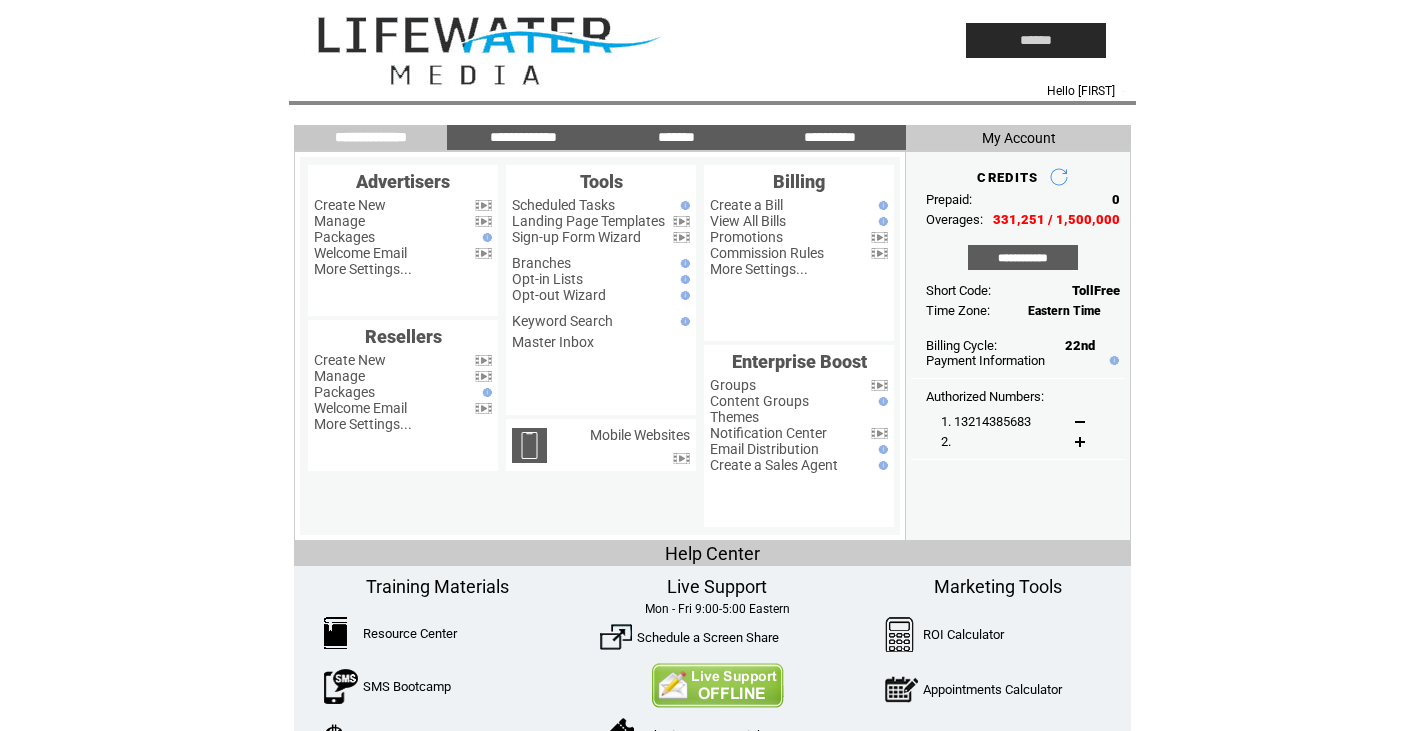 scroll, scrollTop: 0, scrollLeft: 0, axis: both 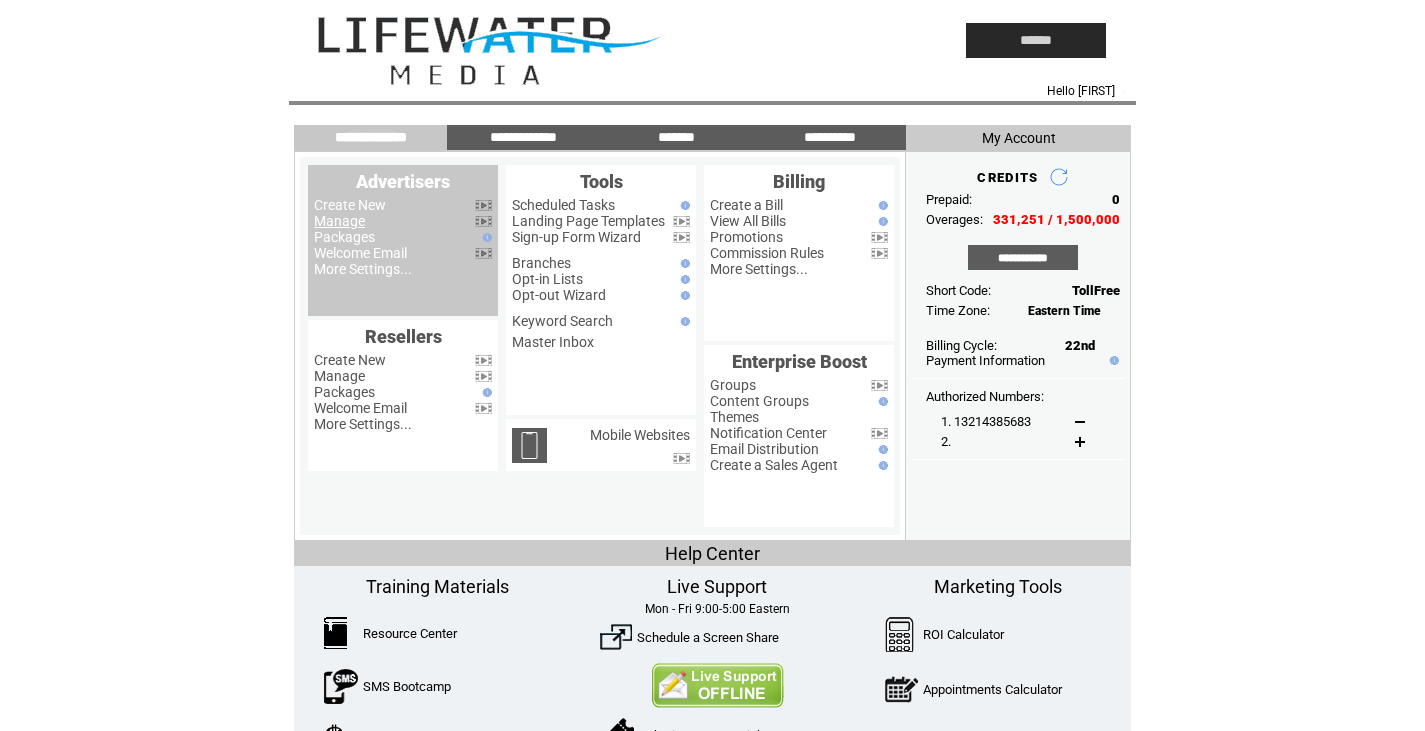 click on "Manage" at bounding box center (339, 221) 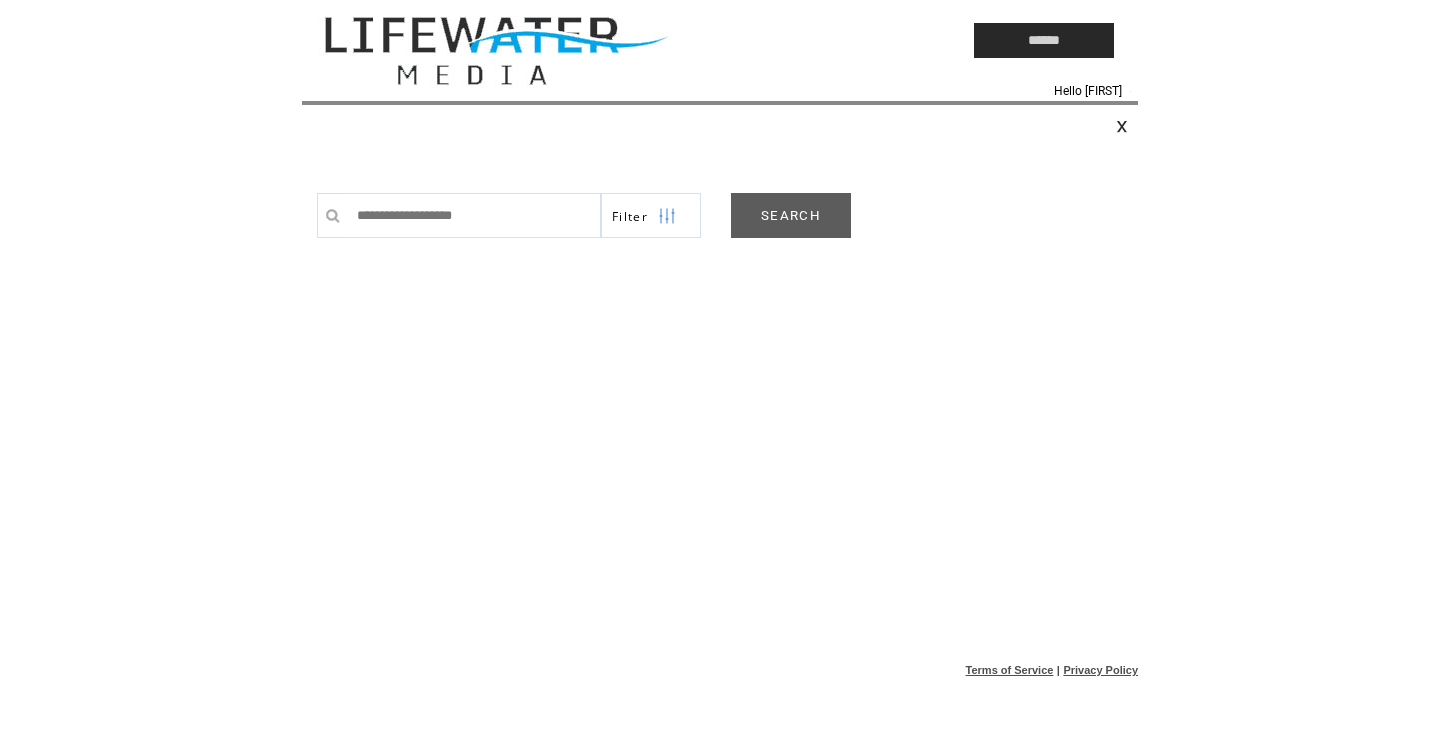 scroll, scrollTop: 0, scrollLeft: 0, axis: both 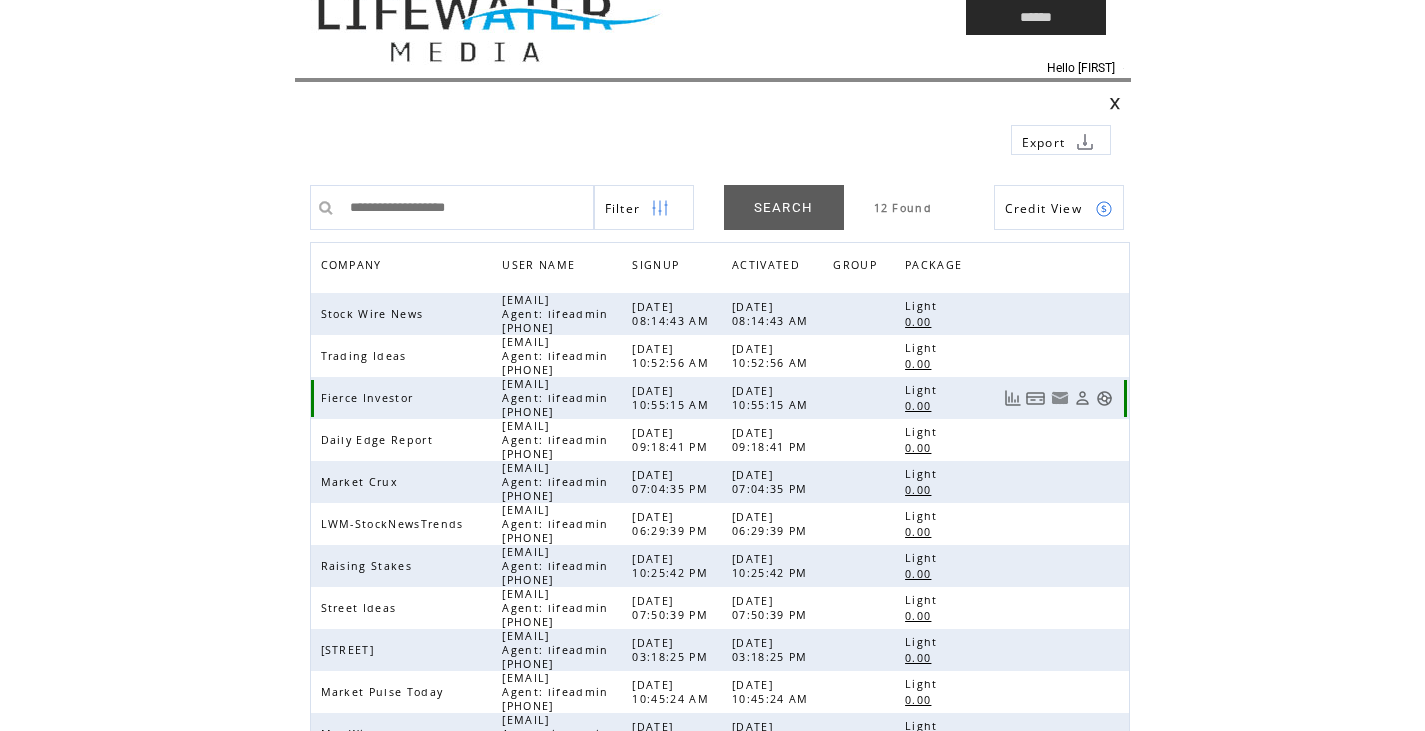 click at bounding box center (1104, 398) 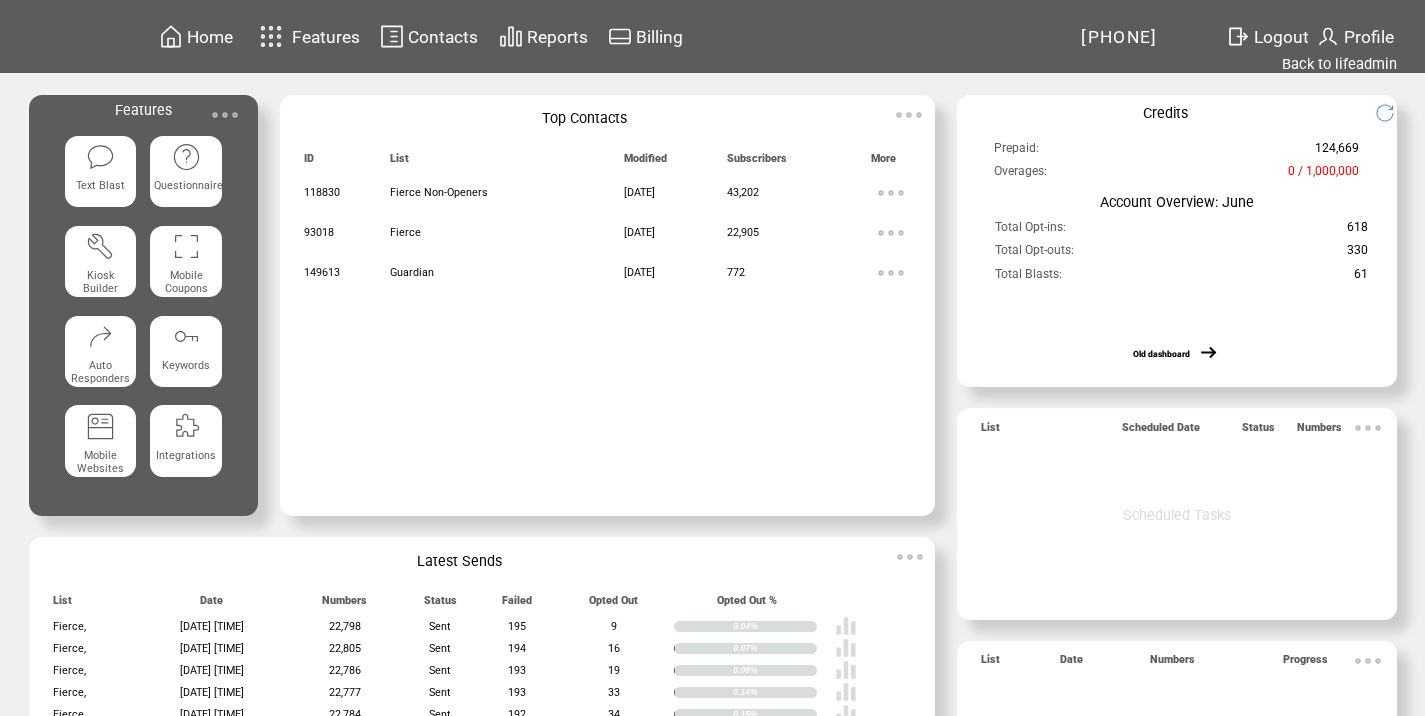 scroll, scrollTop: 0, scrollLeft: 0, axis: both 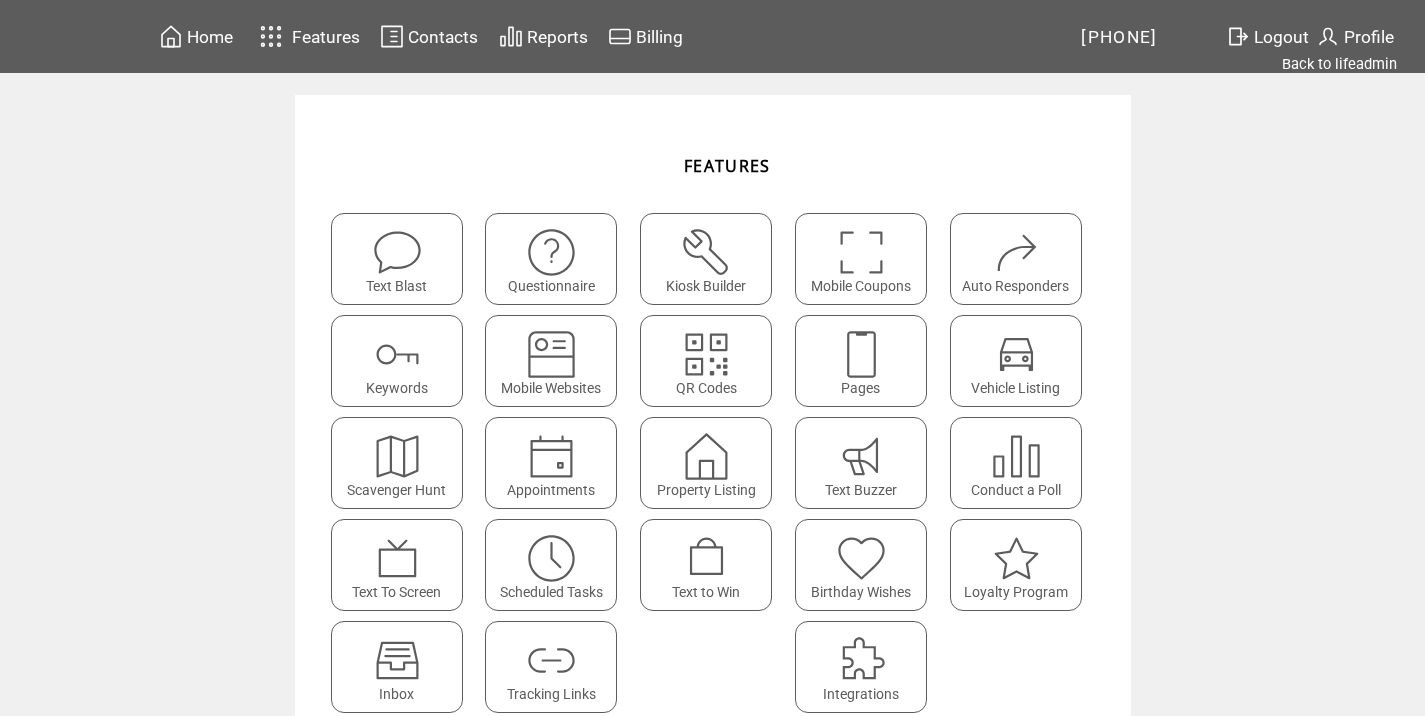 click at bounding box center [551, 660] 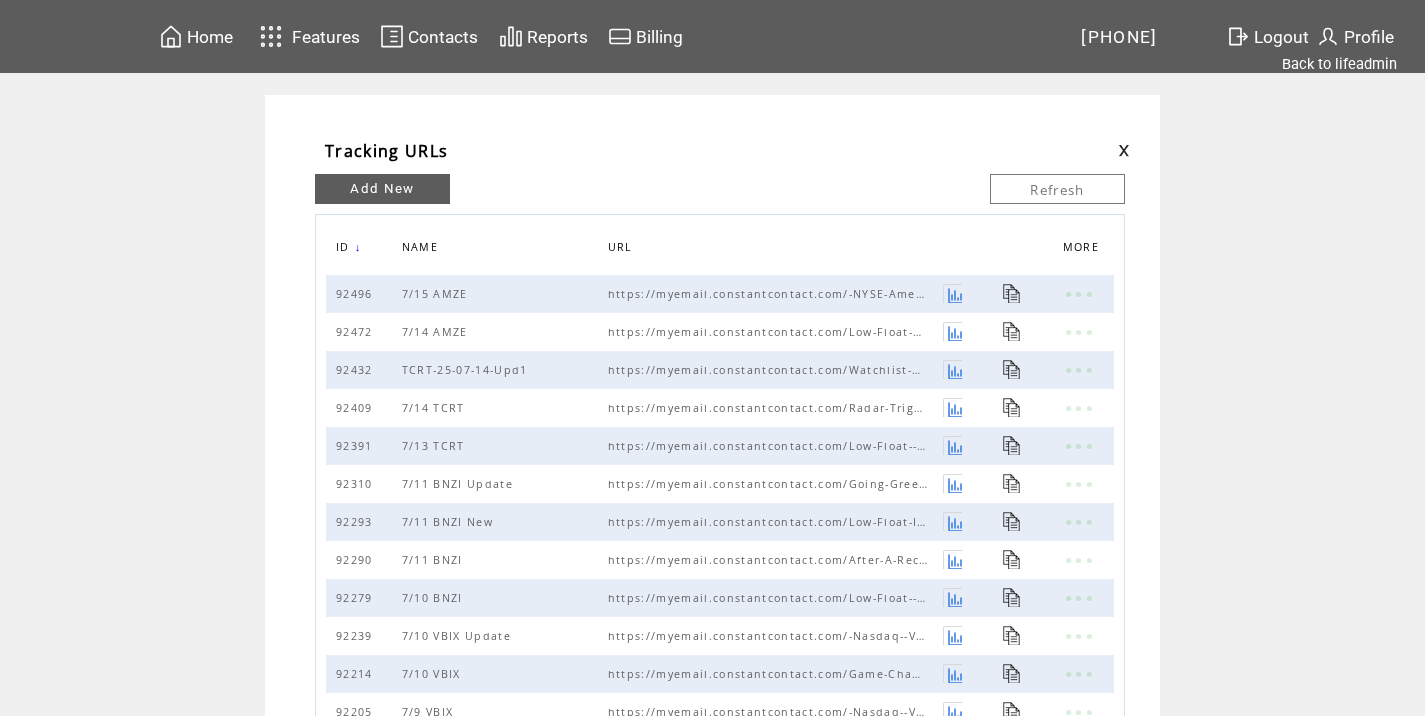 scroll, scrollTop: 0, scrollLeft: 0, axis: both 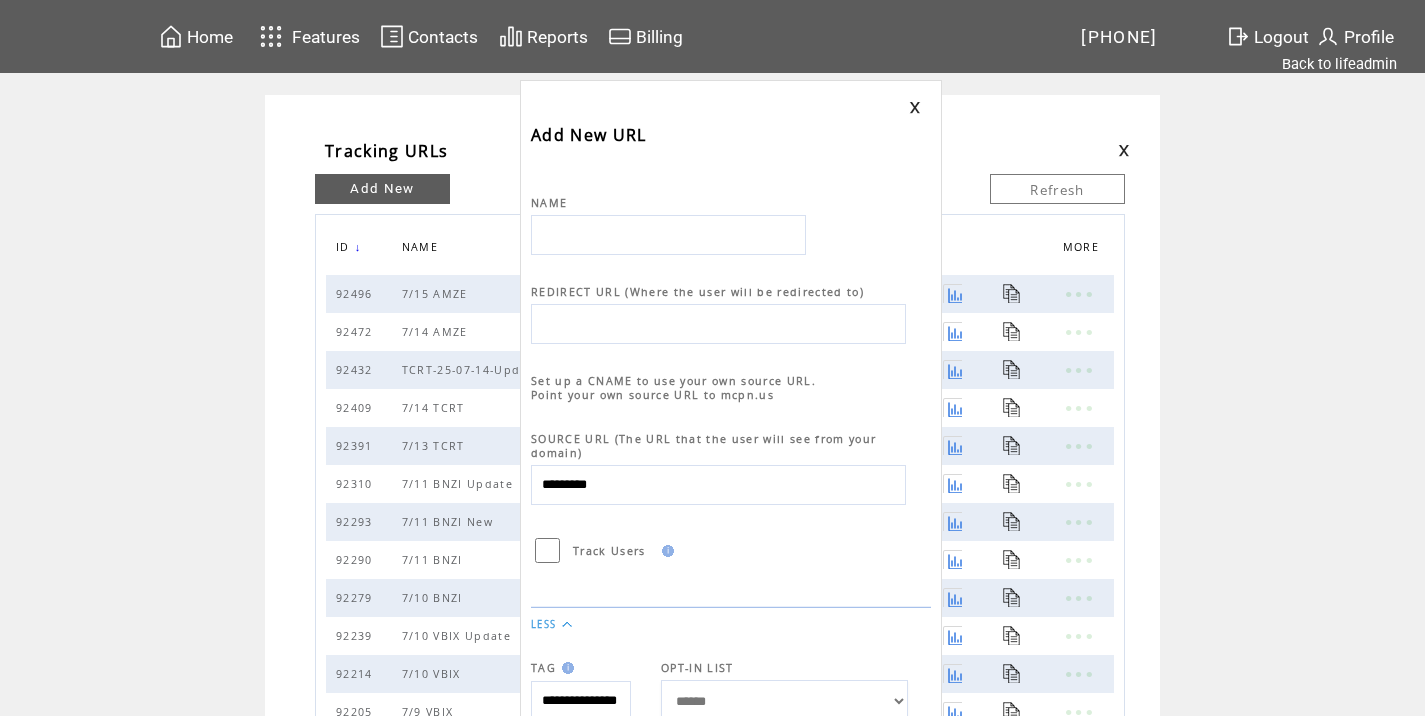 click at bounding box center [668, 235] 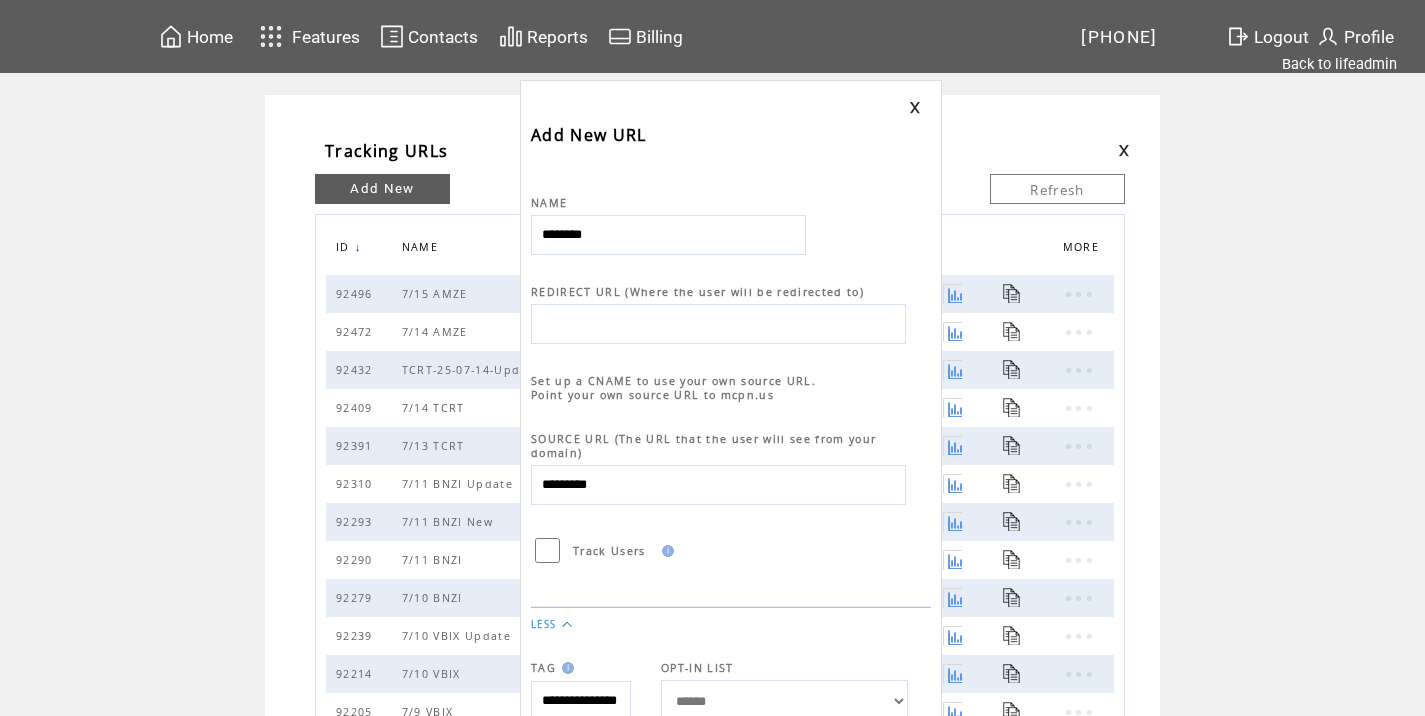 type on "********" 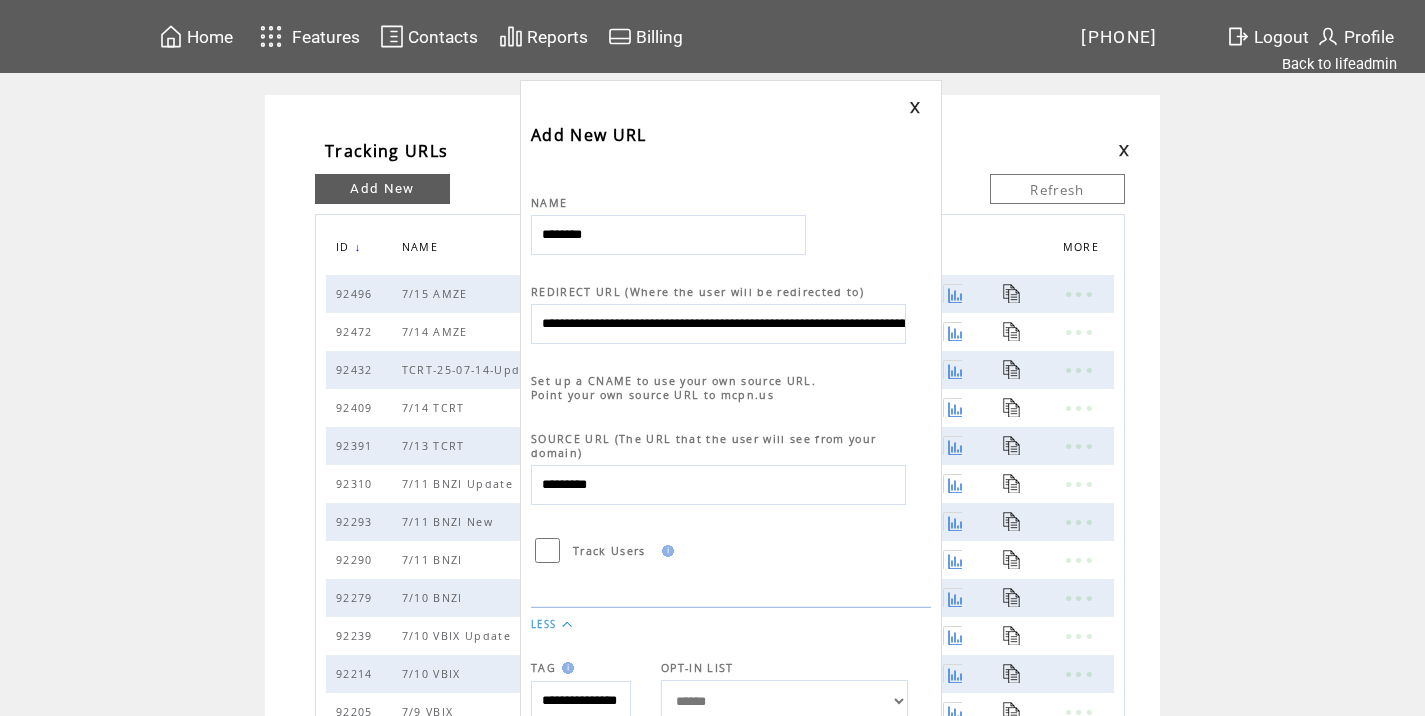 scroll, scrollTop: 0, scrollLeft: 925, axis: horizontal 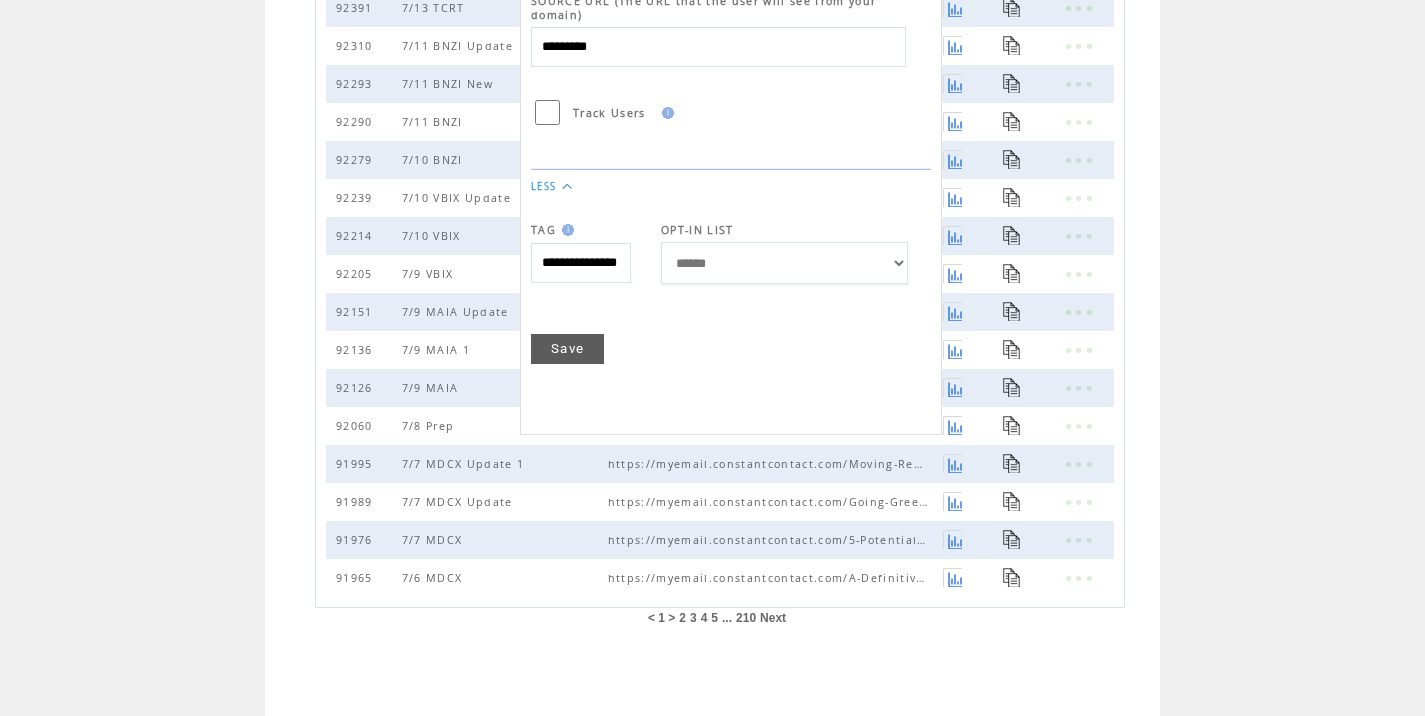 type on "**********" 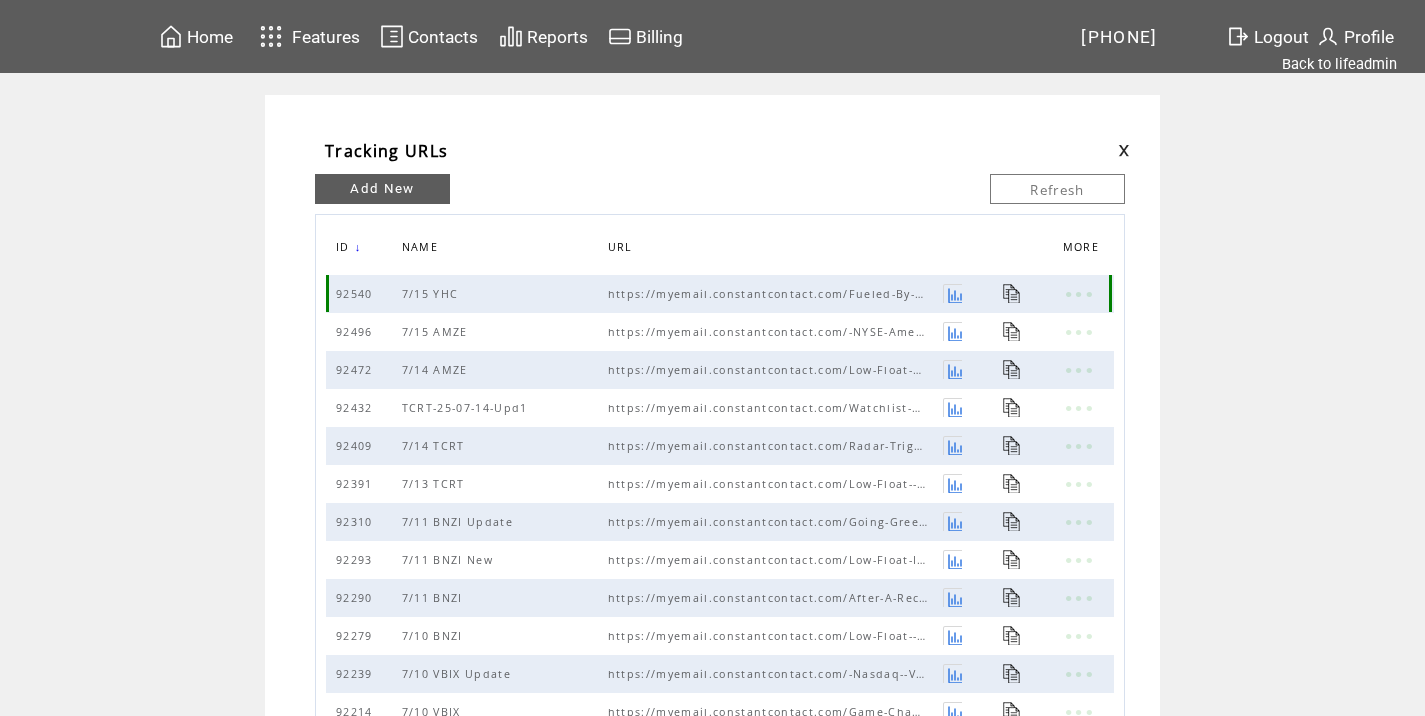 click at bounding box center (1012, 293) 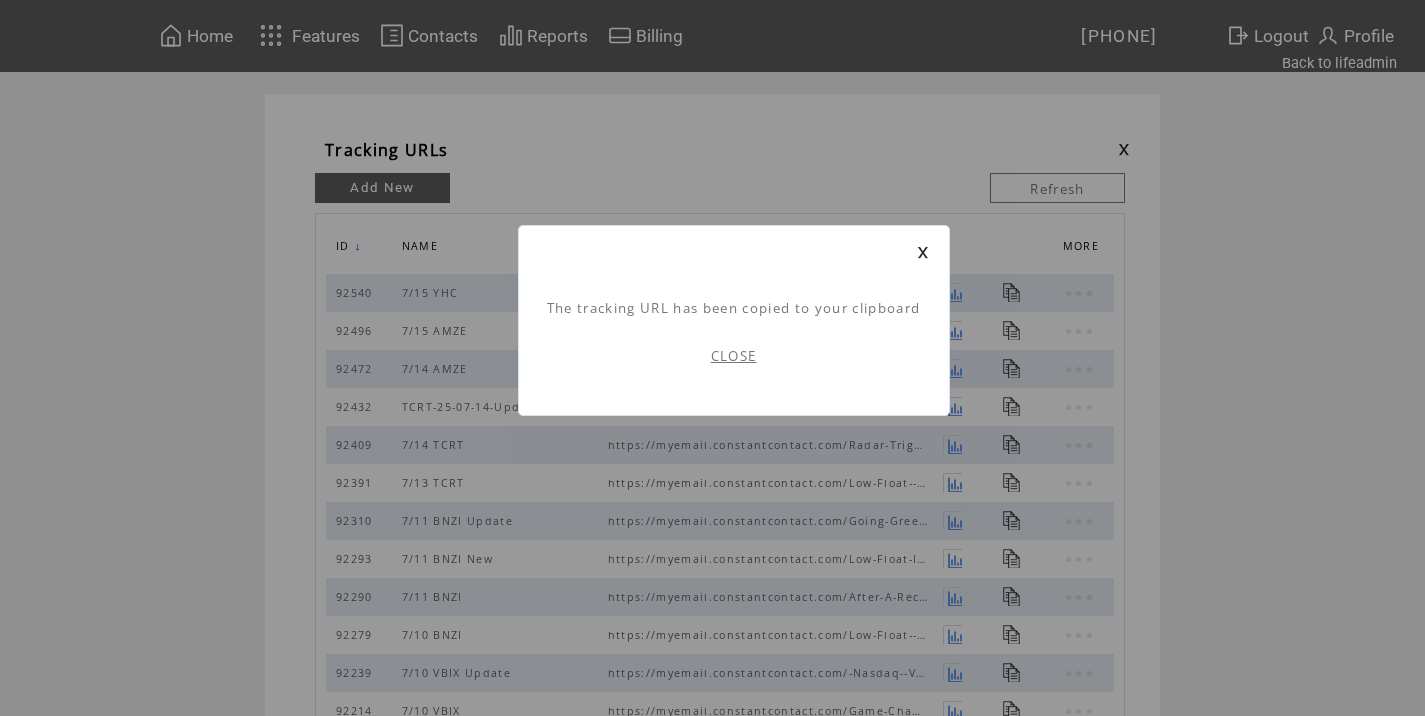 click on "CLOSE" at bounding box center (734, 356) 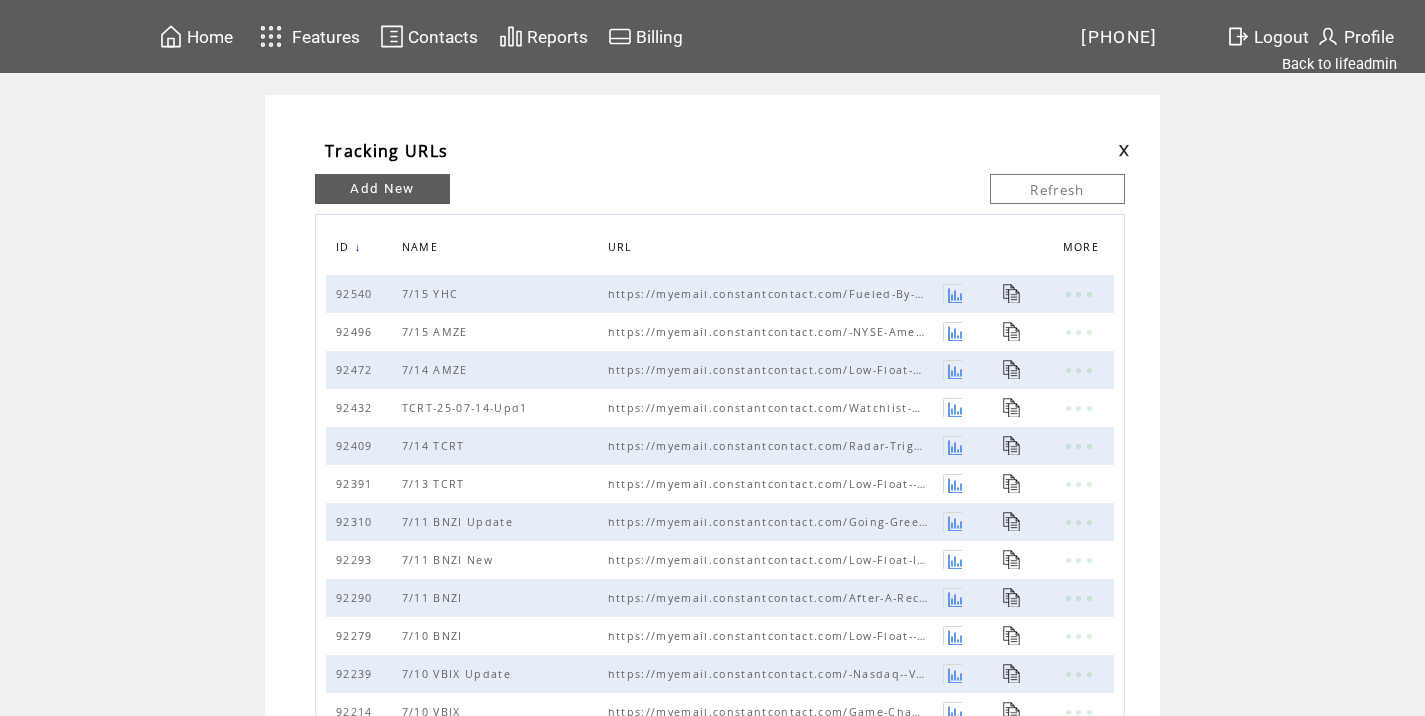 click at bounding box center [1124, 150] 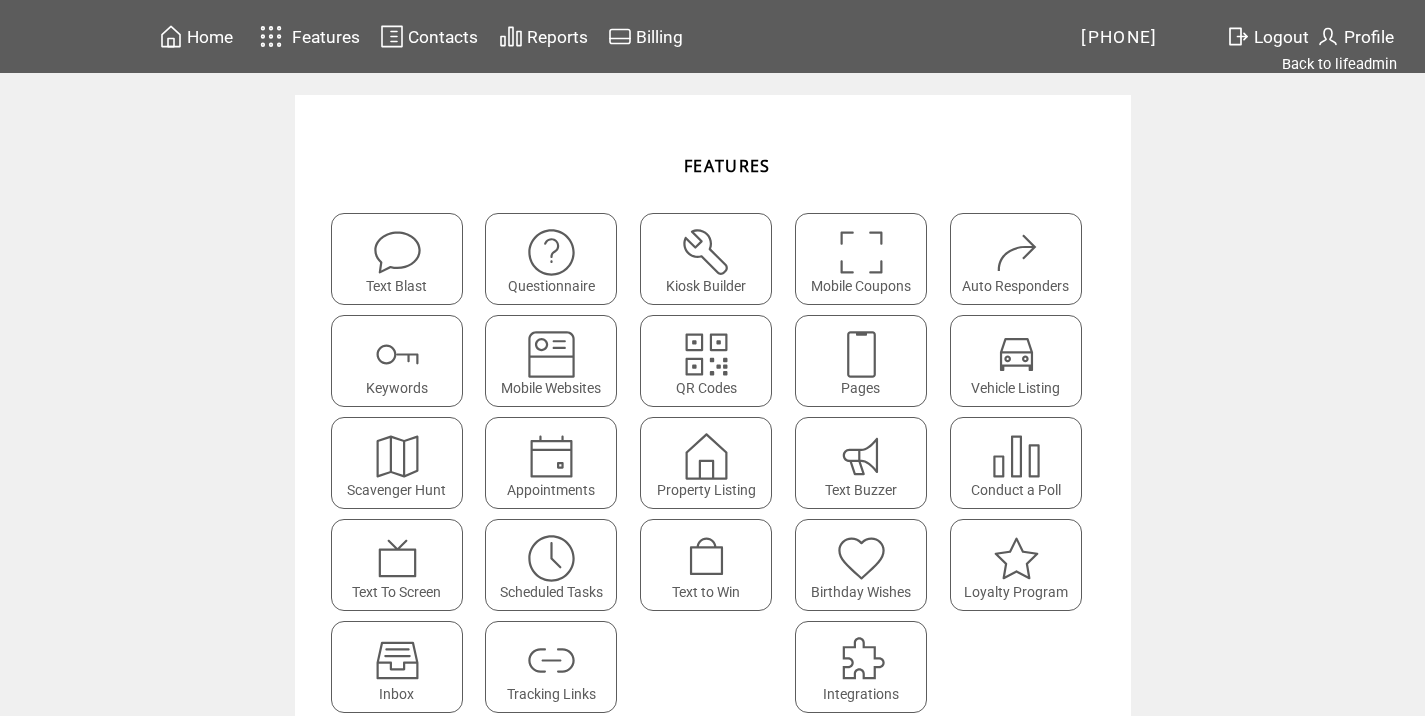scroll, scrollTop: 0, scrollLeft: 0, axis: both 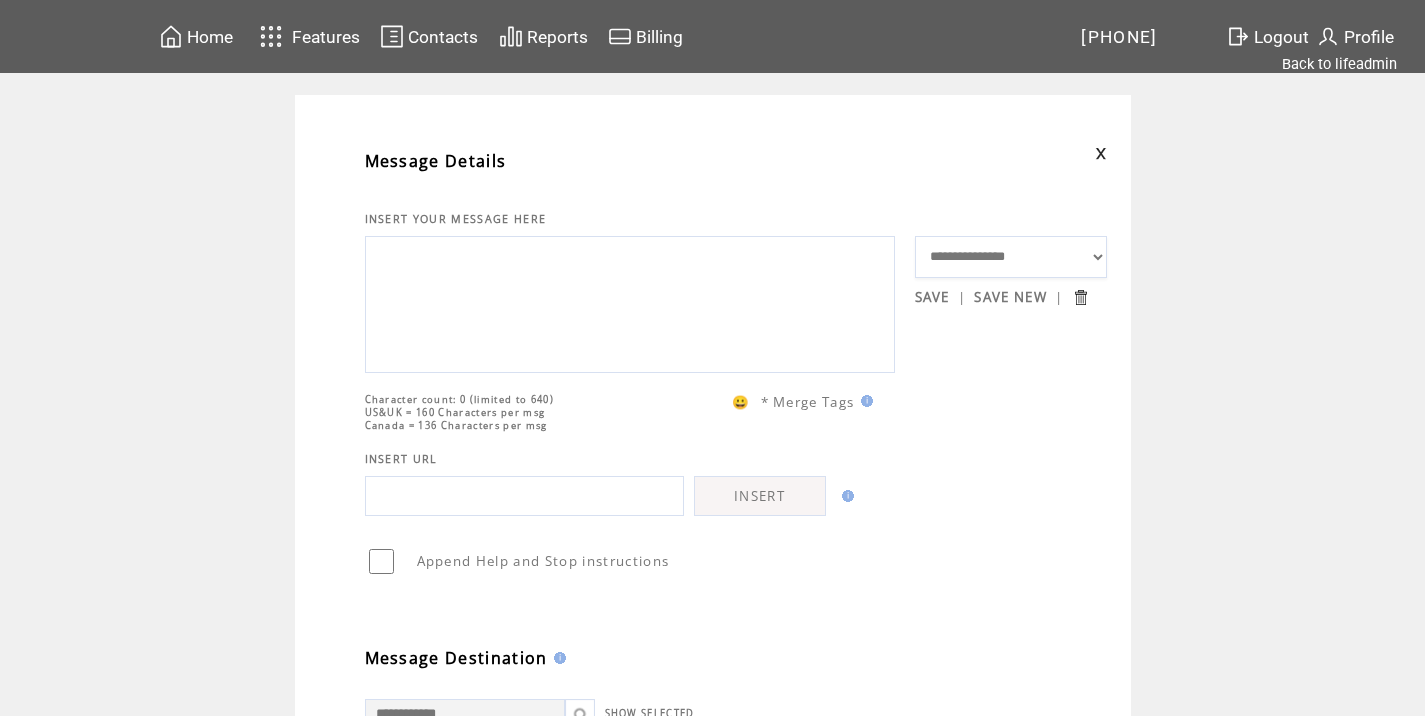 click at bounding box center (630, 302) 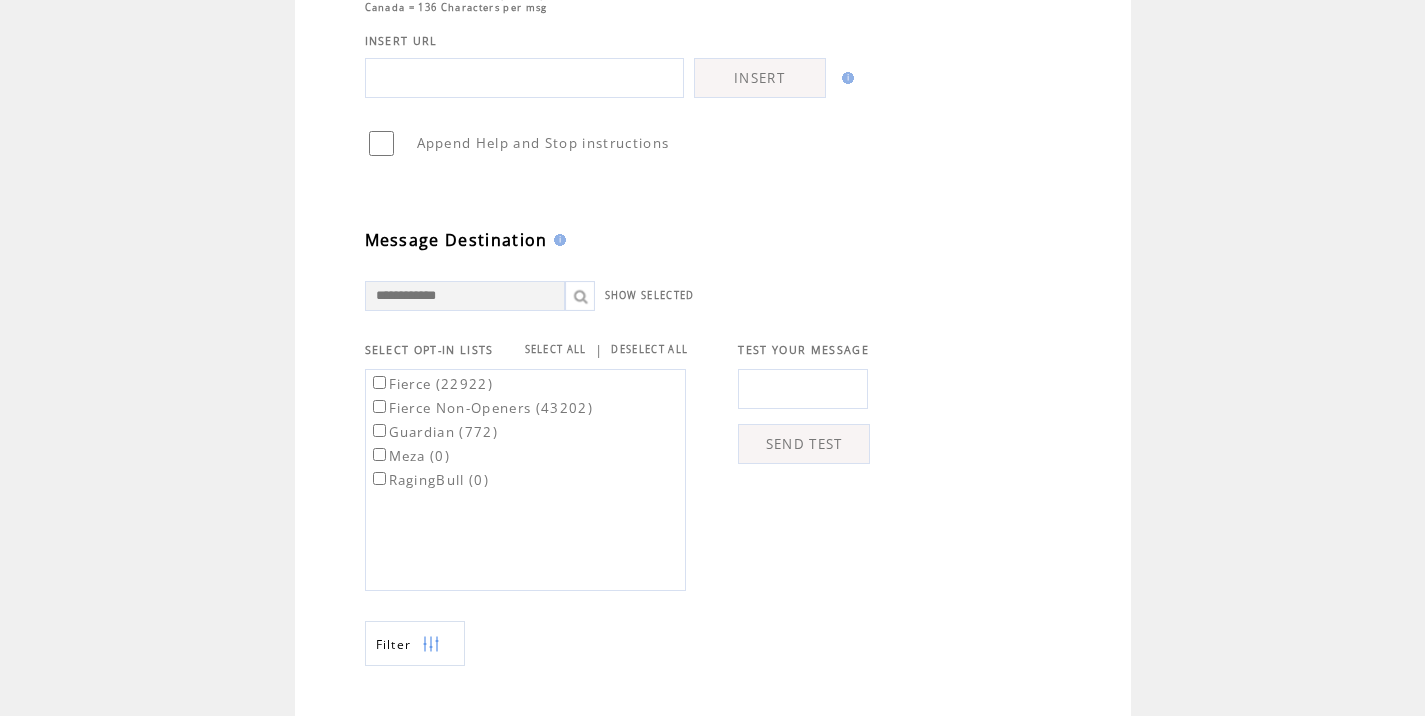 scroll, scrollTop: 436, scrollLeft: 0, axis: vertical 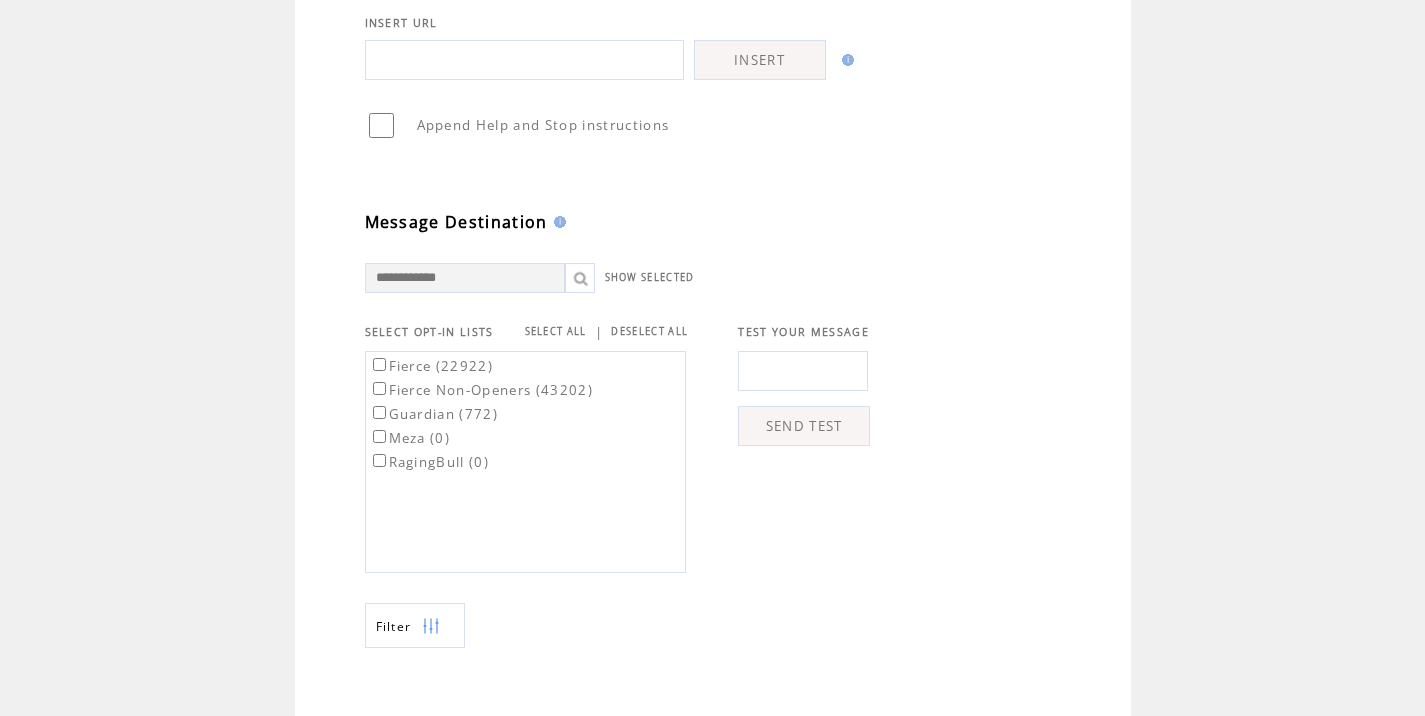 type on "**********" 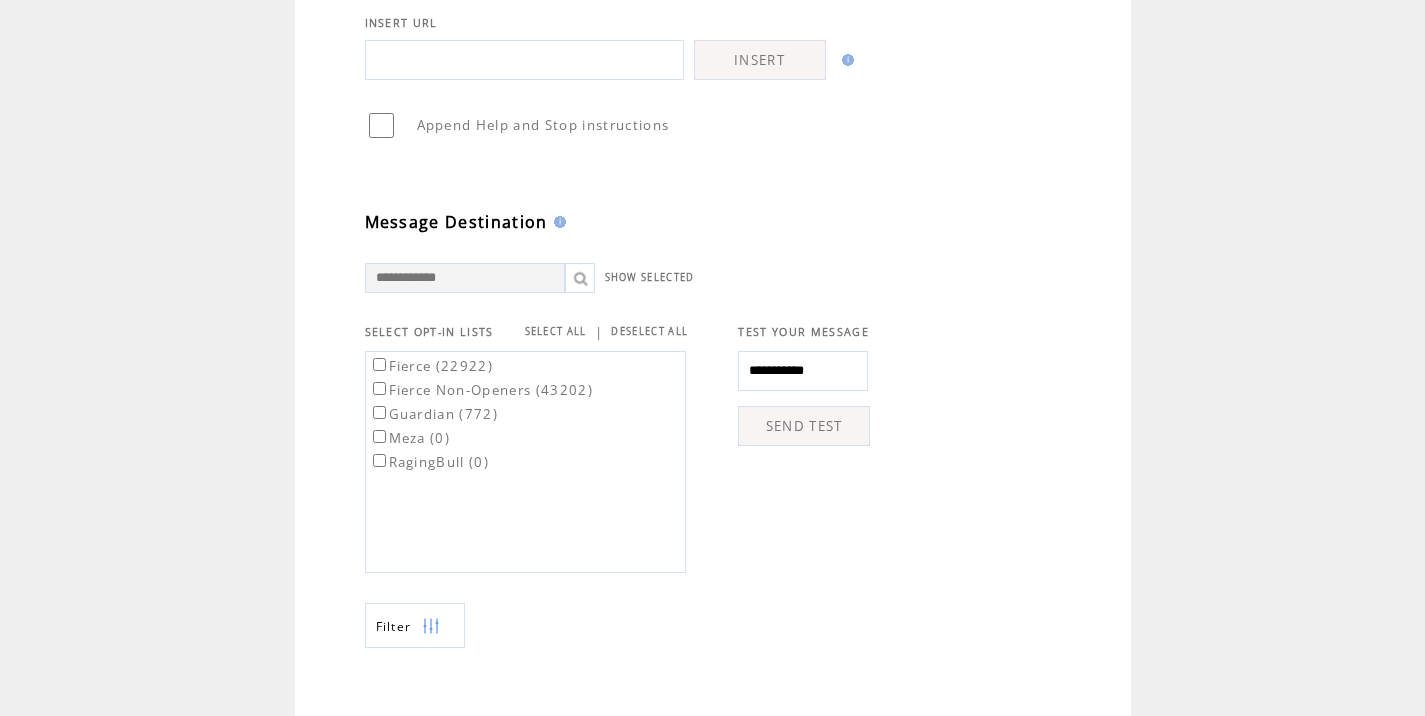 click on "SEND TEST" at bounding box center [804, 426] 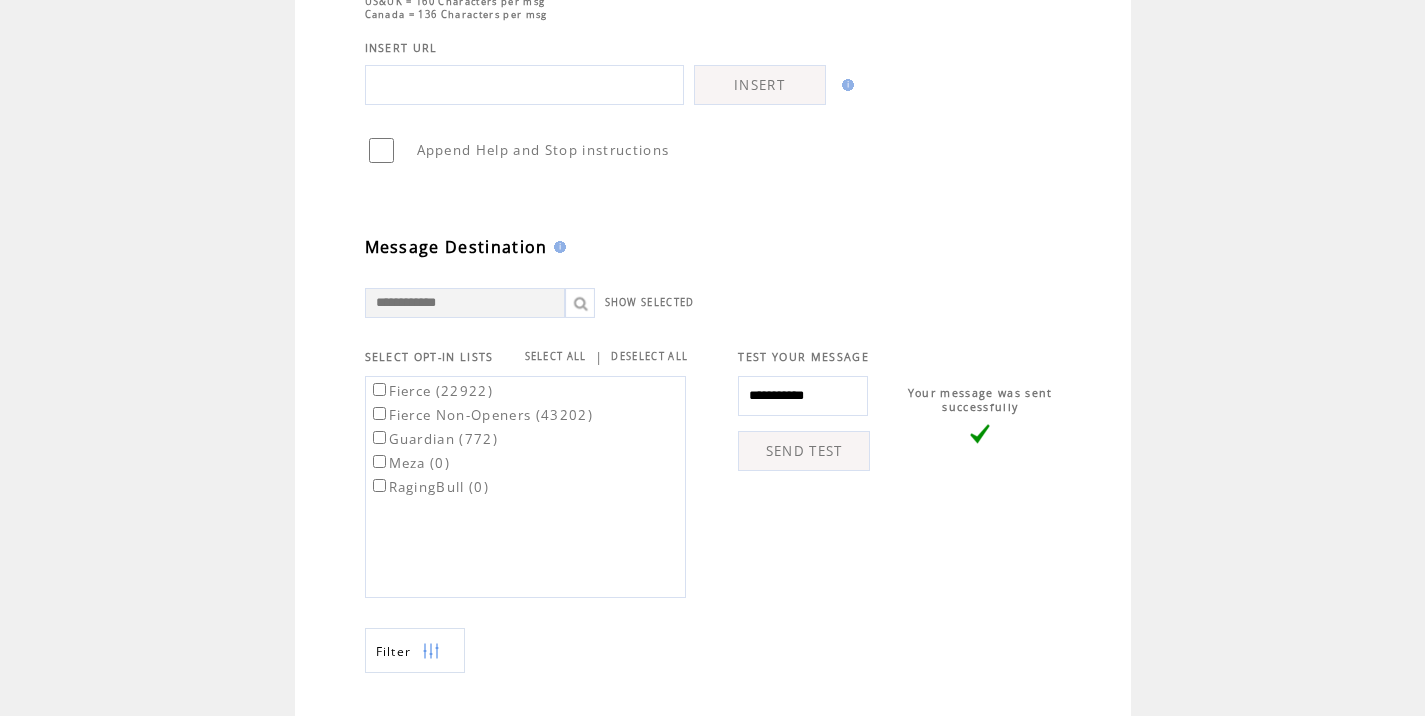 scroll, scrollTop: 460, scrollLeft: 0, axis: vertical 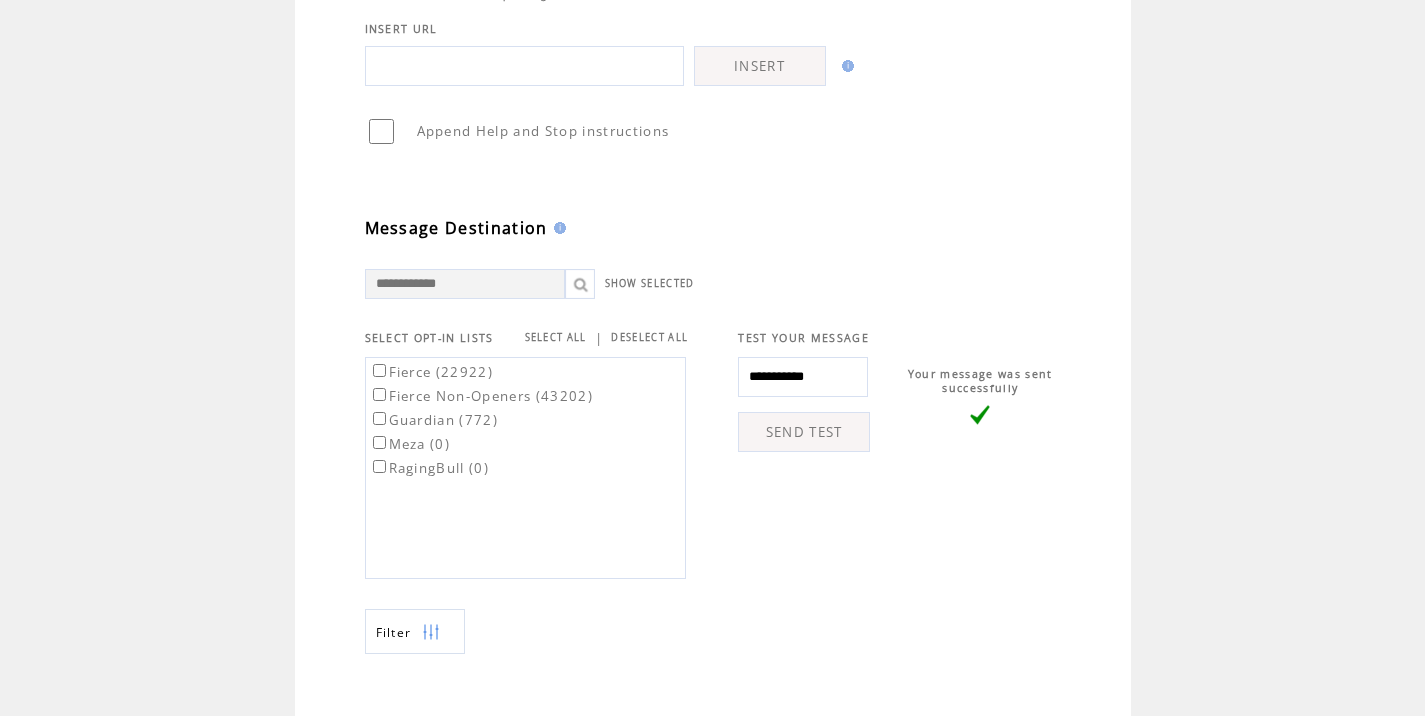 click on "Fierce (22922)" at bounding box center [431, 372] 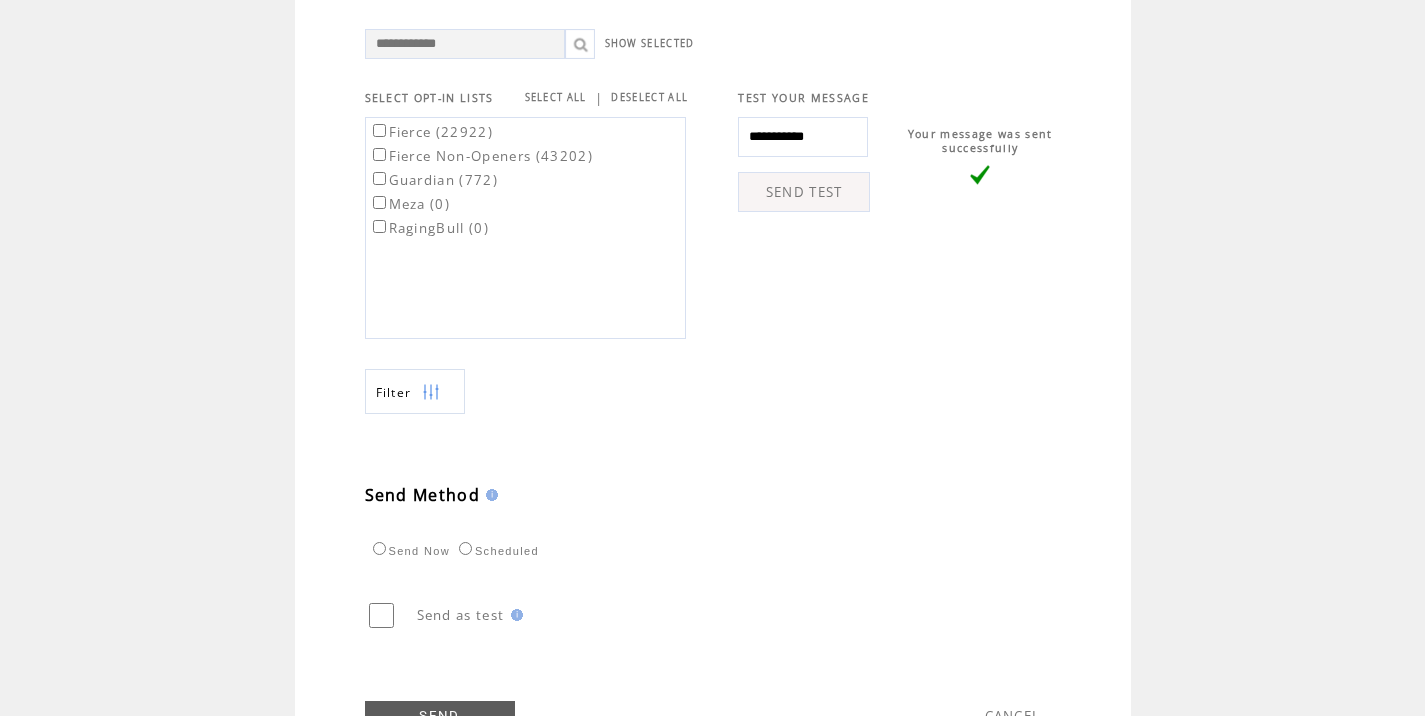 scroll, scrollTop: 753, scrollLeft: 0, axis: vertical 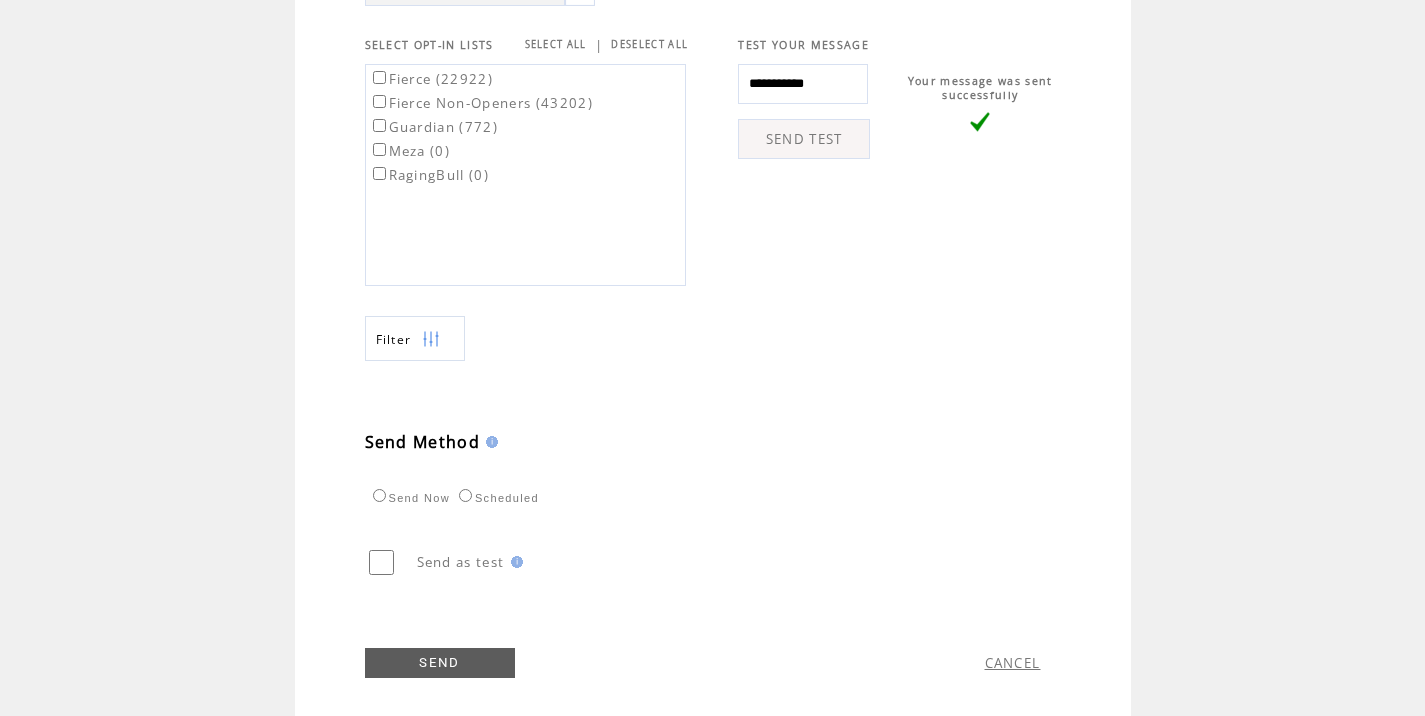 click on "Scheduled" at bounding box center [496, 498] 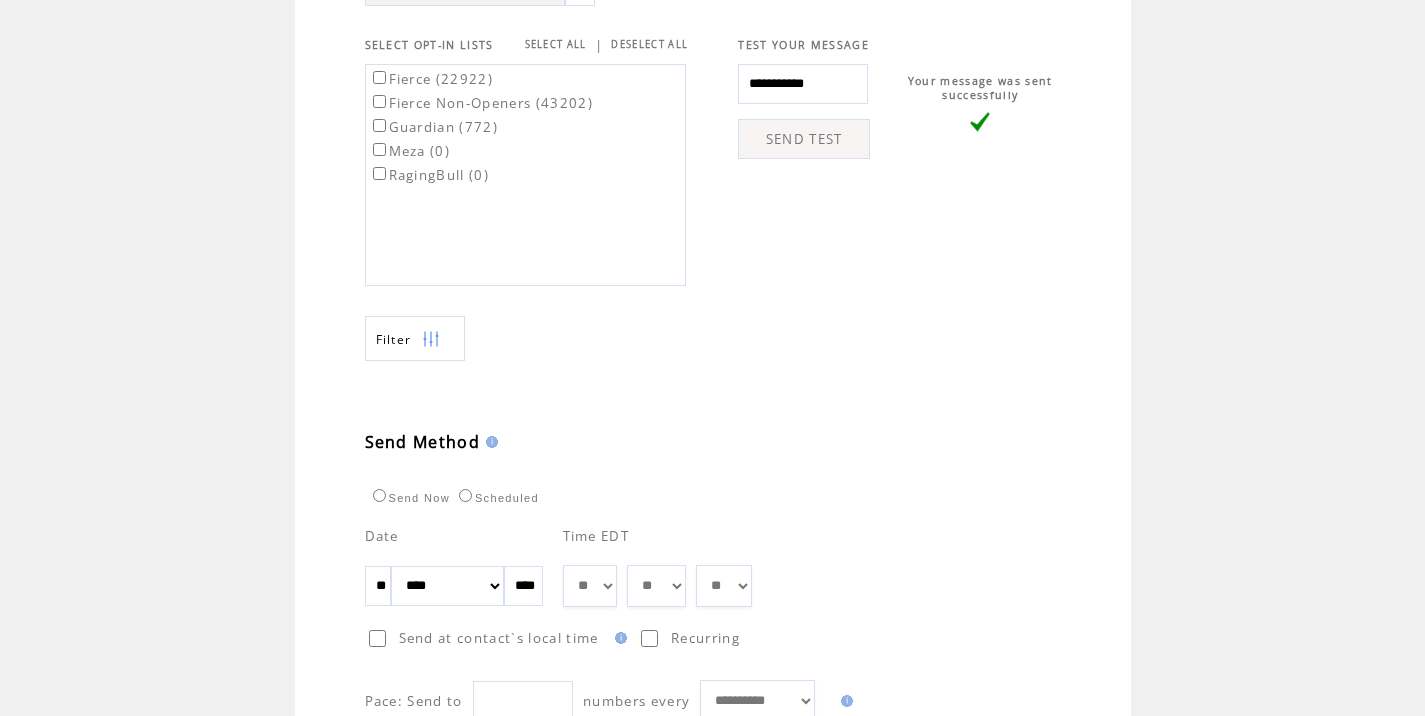 click on "** 	 ** 	 ** 	 ** 	 ** 	 ** 	 ** 	 ** 	 ** 	 ** 	 ** 	 ** 	 **" at bounding box center [590, 586] 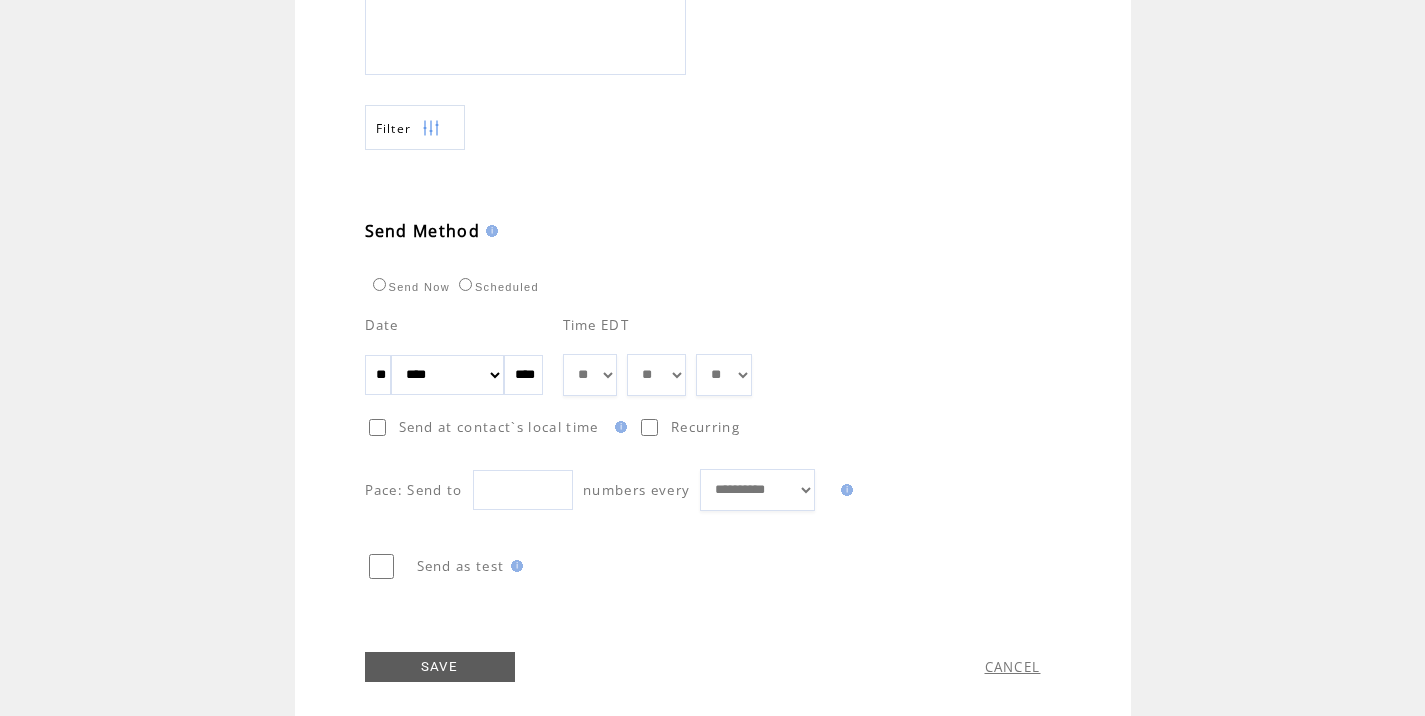 scroll, scrollTop: 989, scrollLeft: 0, axis: vertical 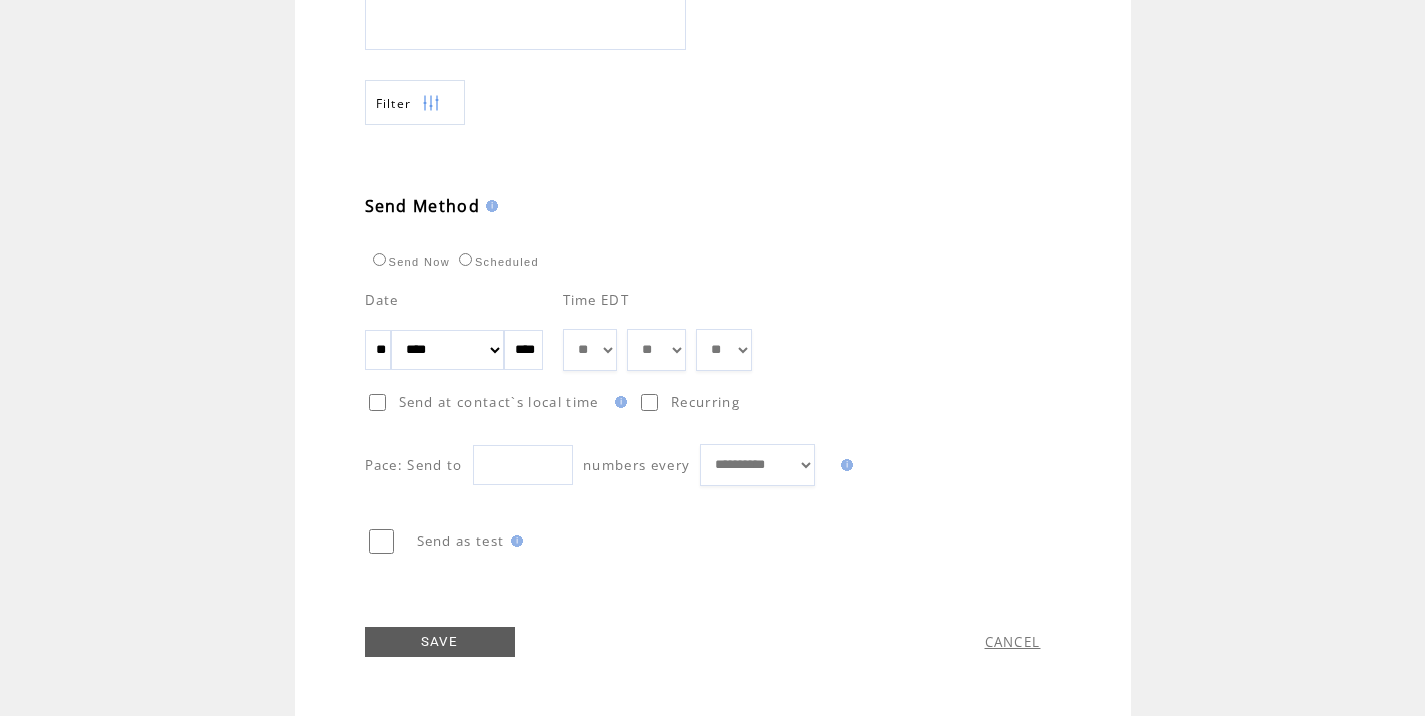 click on "SAVE" at bounding box center [440, 642] 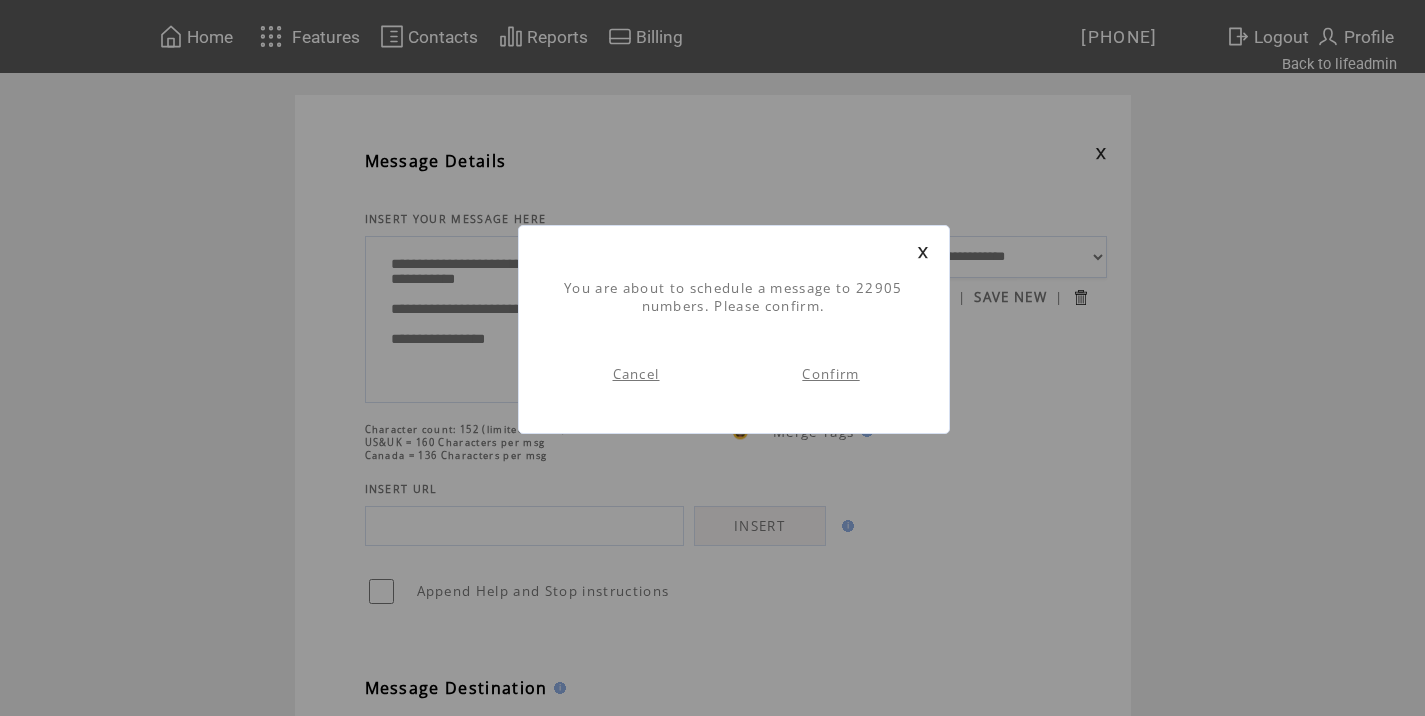 scroll, scrollTop: 1, scrollLeft: 0, axis: vertical 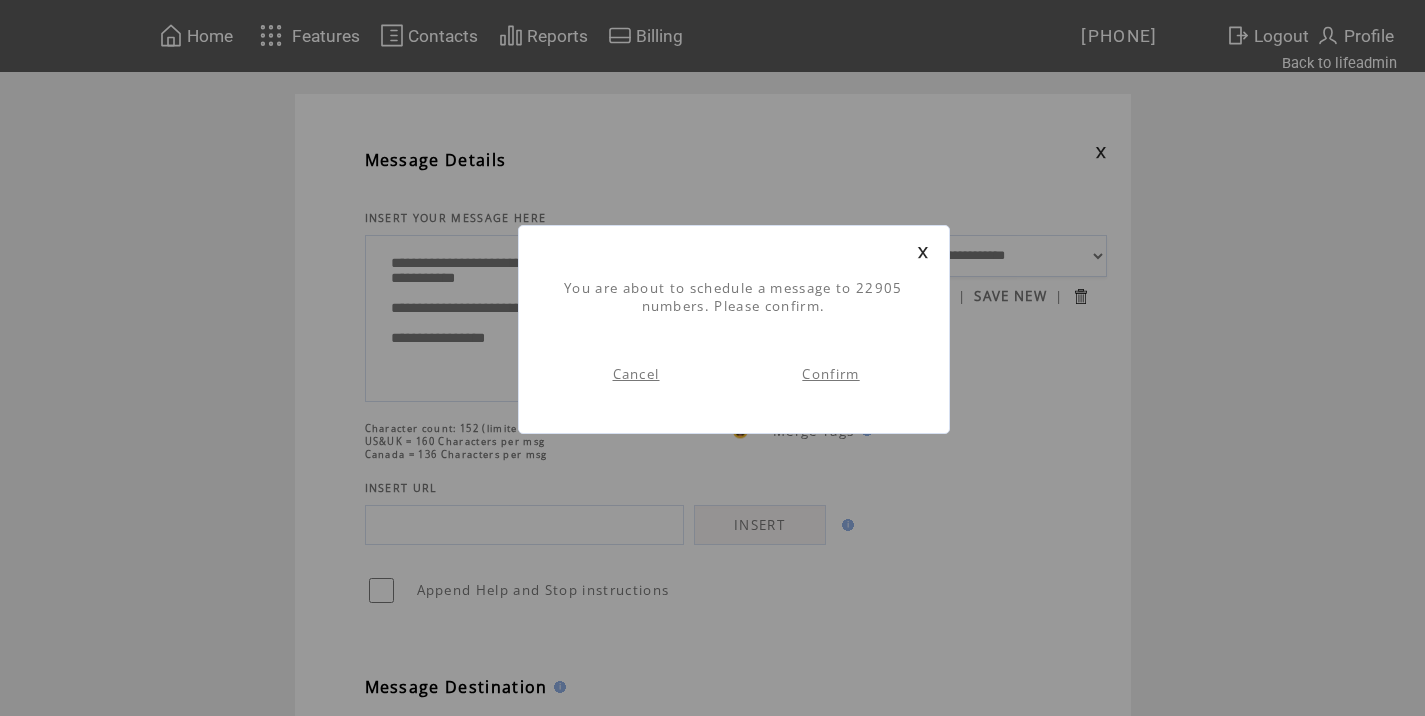 click on "Confirm" at bounding box center [830, 374] 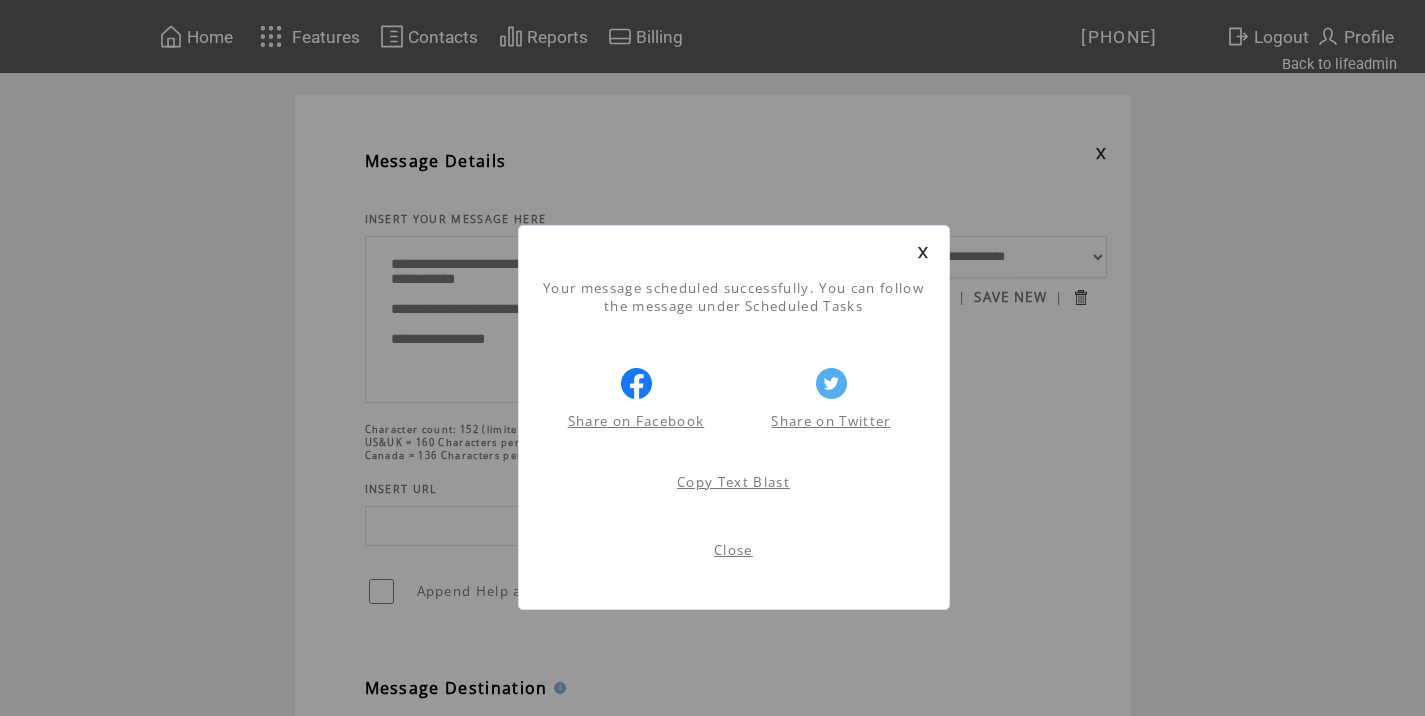 scroll, scrollTop: 1, scrollLeft: 0, axis: vertical 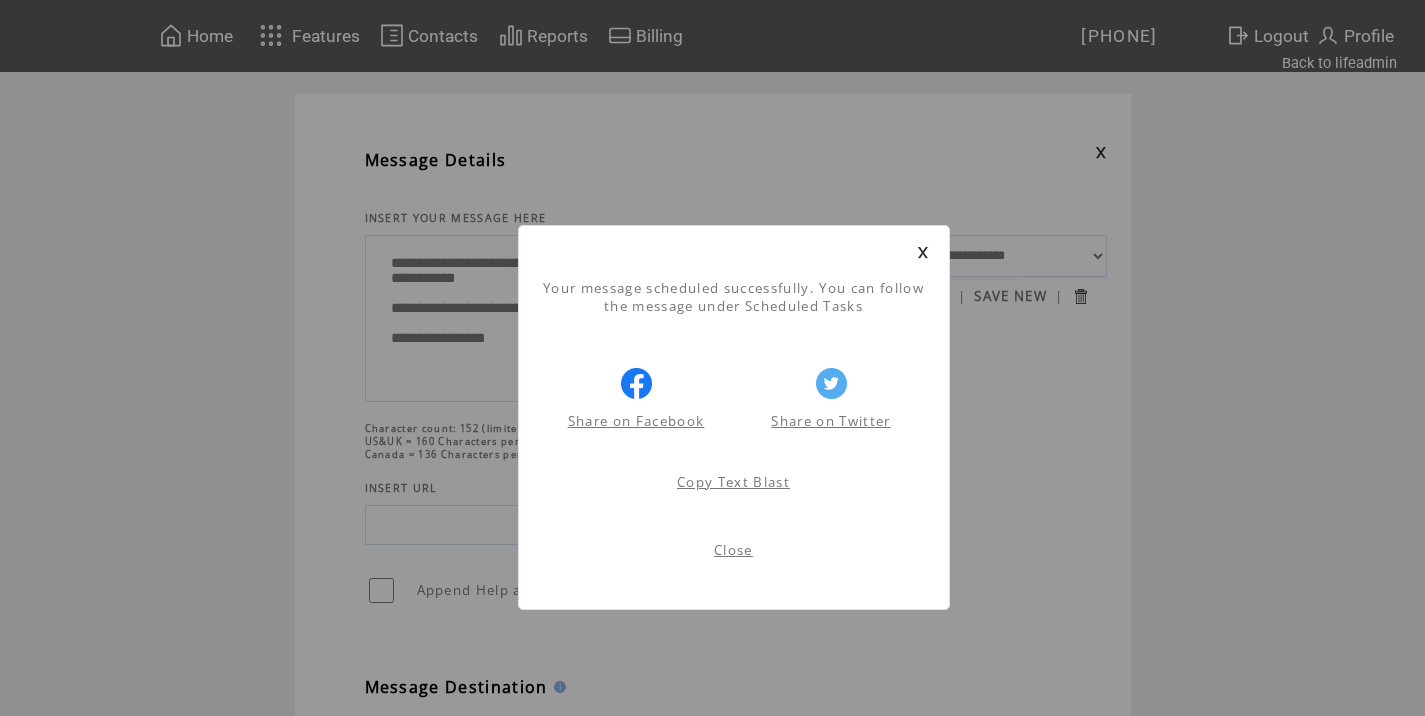 click on "Close" at bounding box center [733, 550] 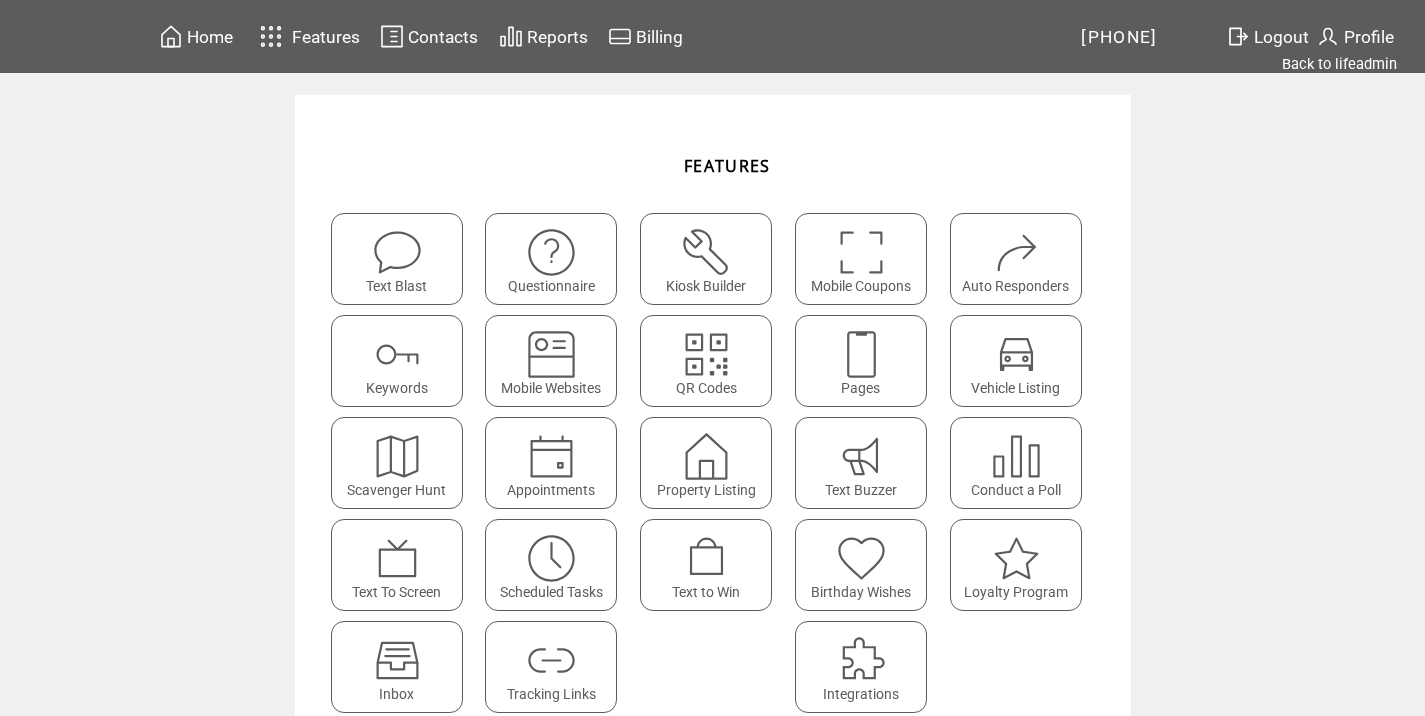 scroll, scrollTop: 0, scrollLeft: 0, axis: both 